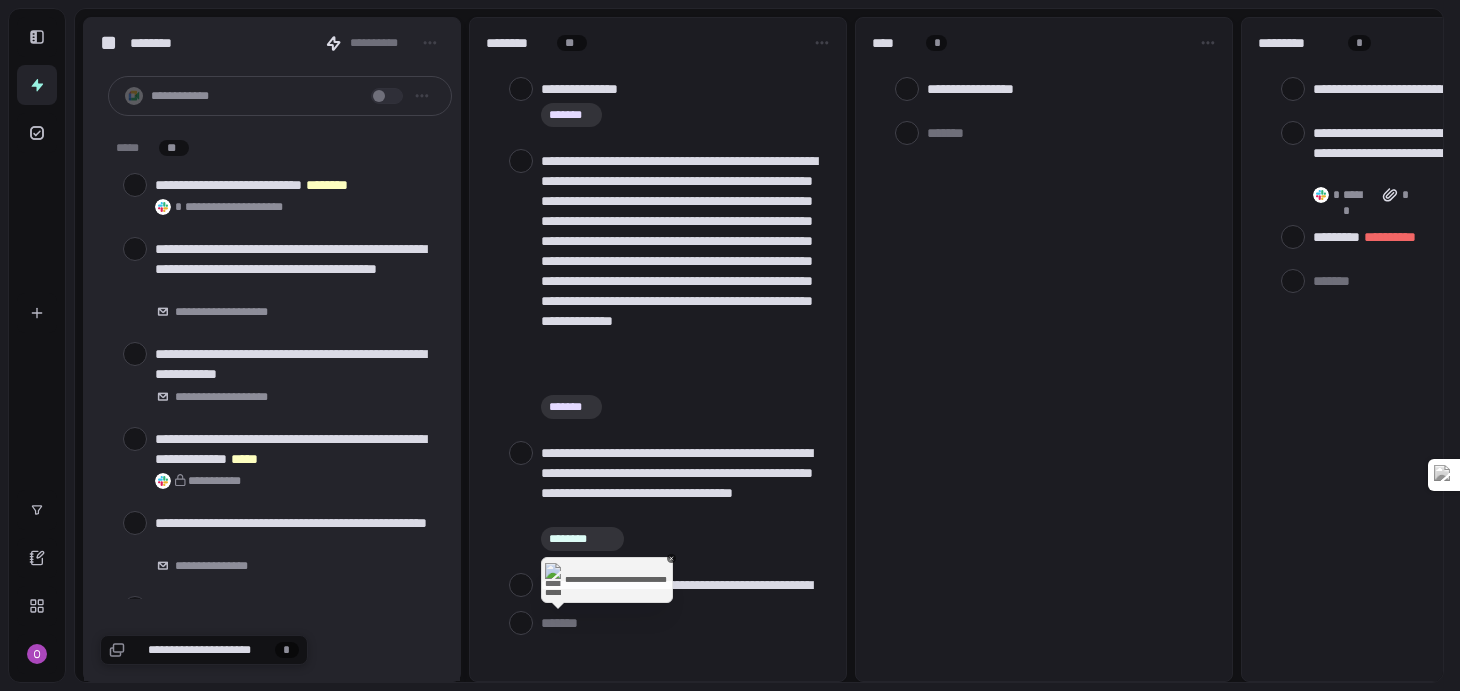 scroll, scrollTop: 0, scrollLeft: 0, axis: both 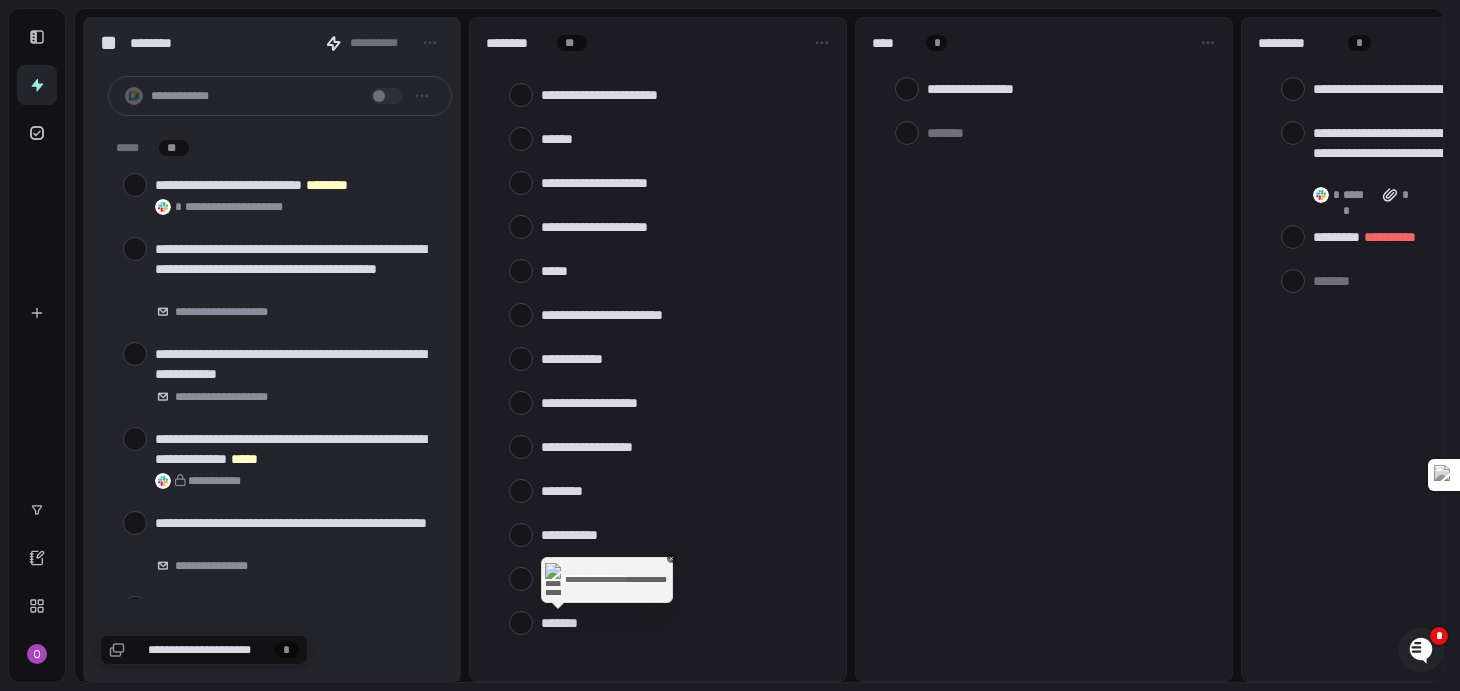 click at bounding box center (681, 622) 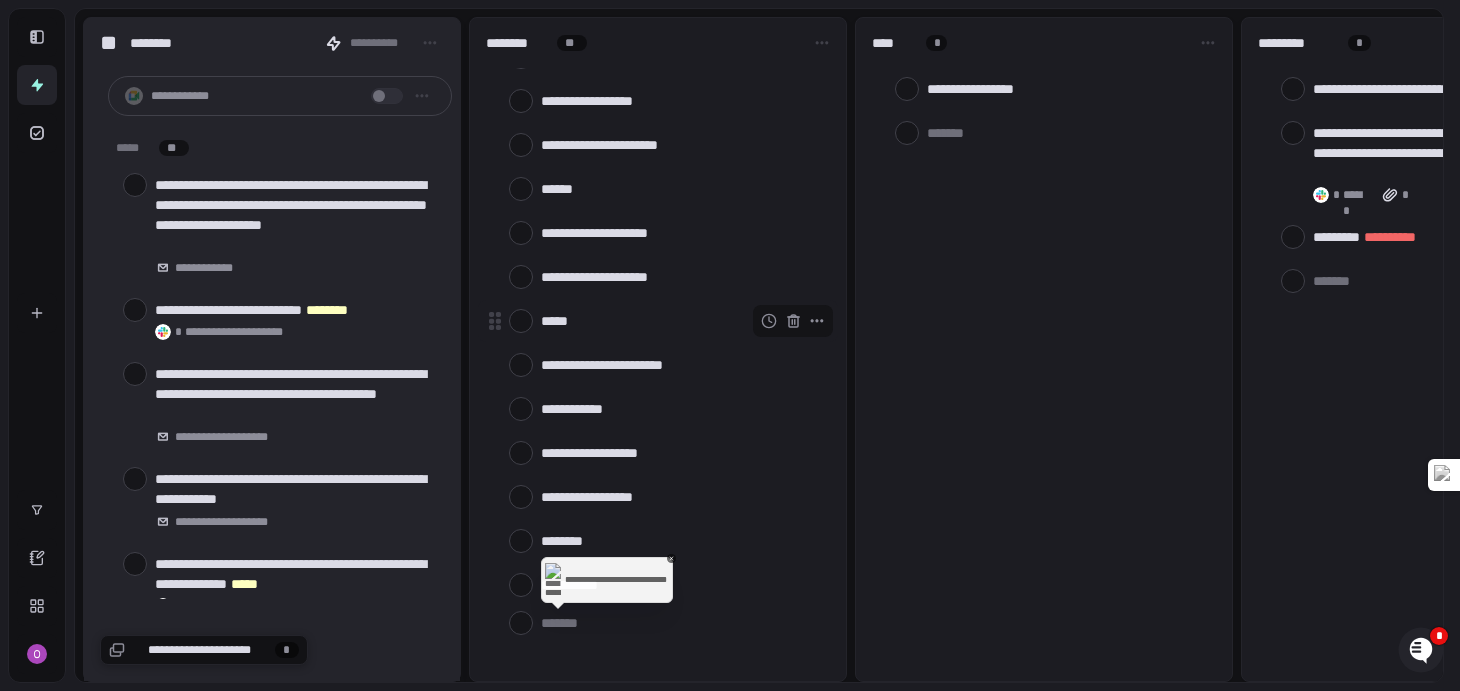 scroll, scrollTop: 1186, scrollLeft: 0, axis: vertical 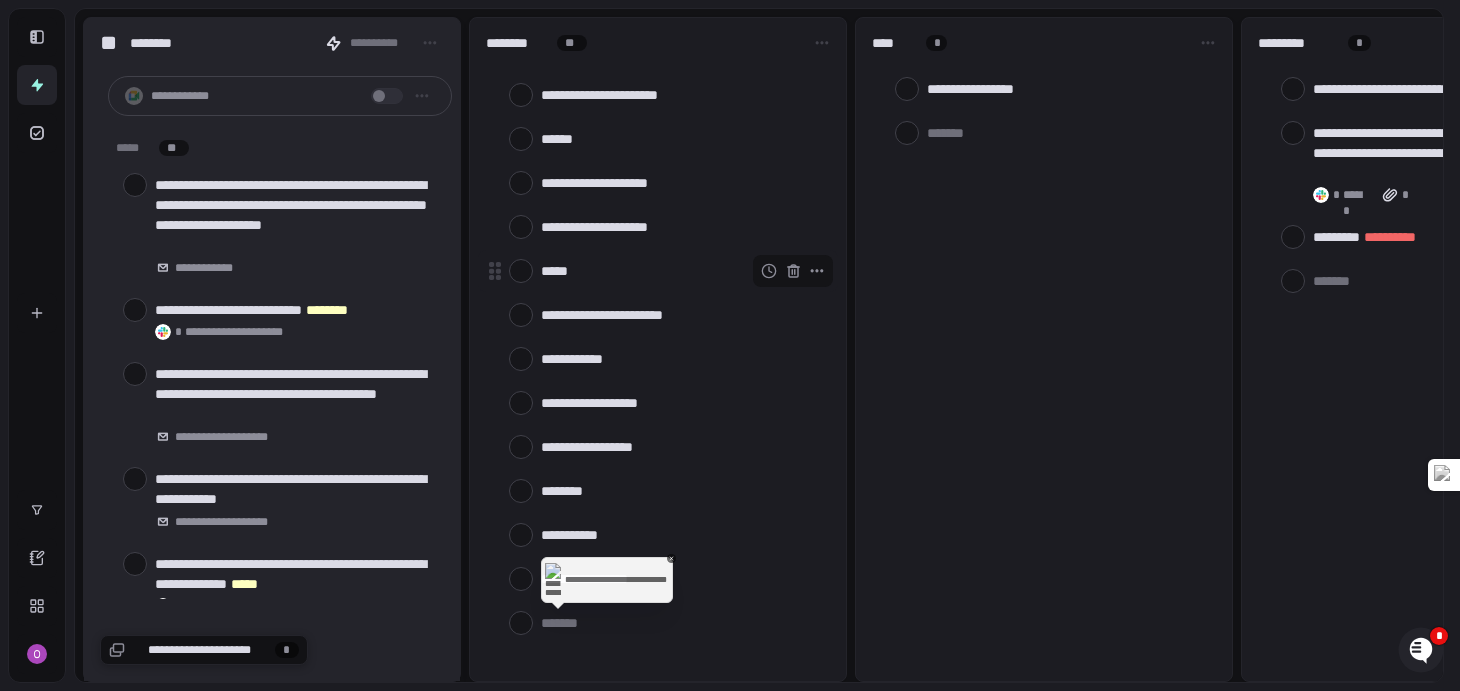 click at bounding box center (521, 271) 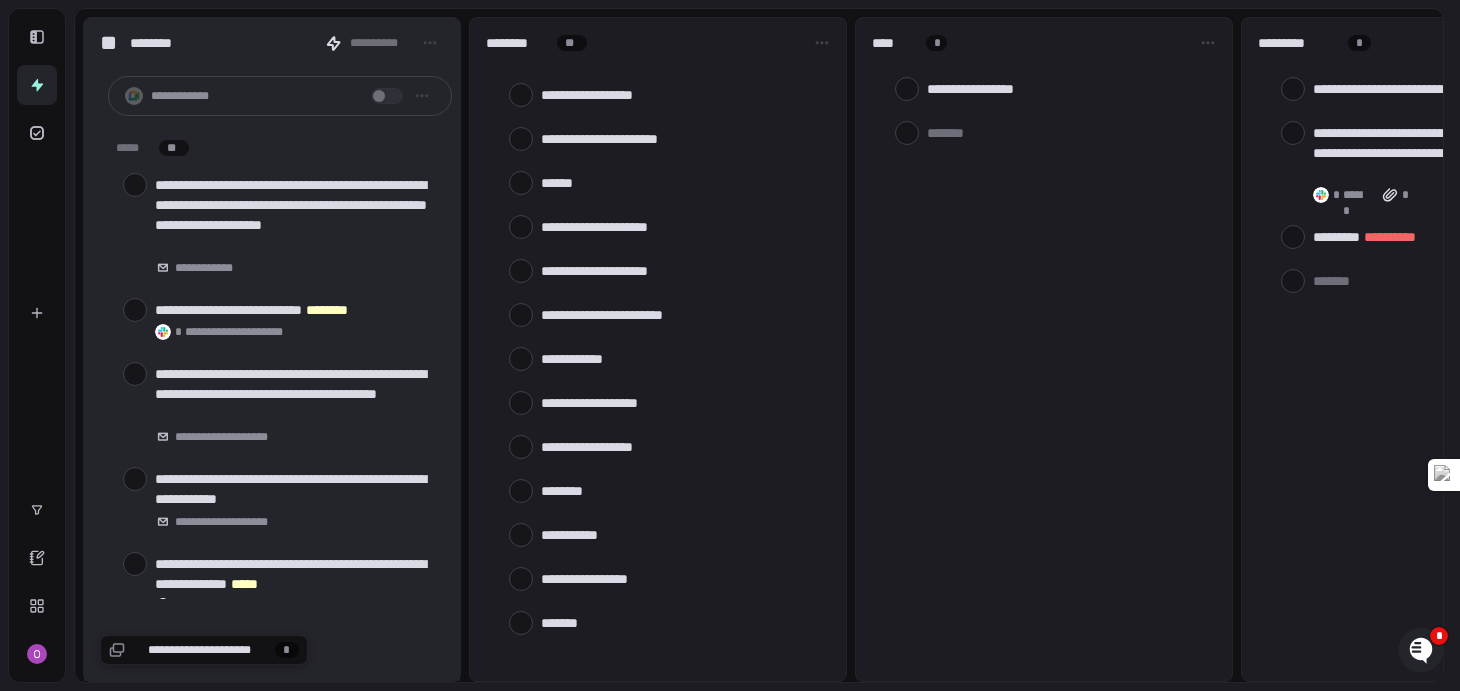 scroll, scrollTop: 1145, scrollLeft: 0, axis: vertical 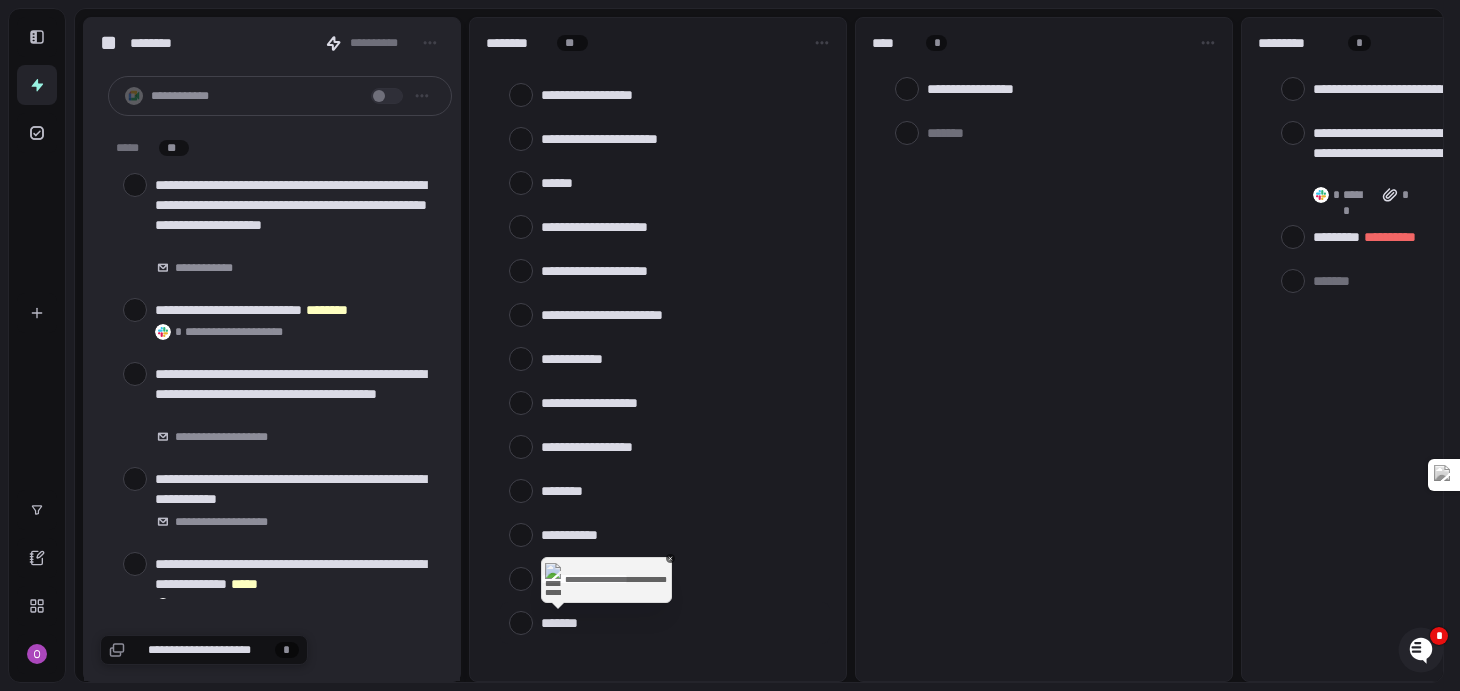 type on "*" 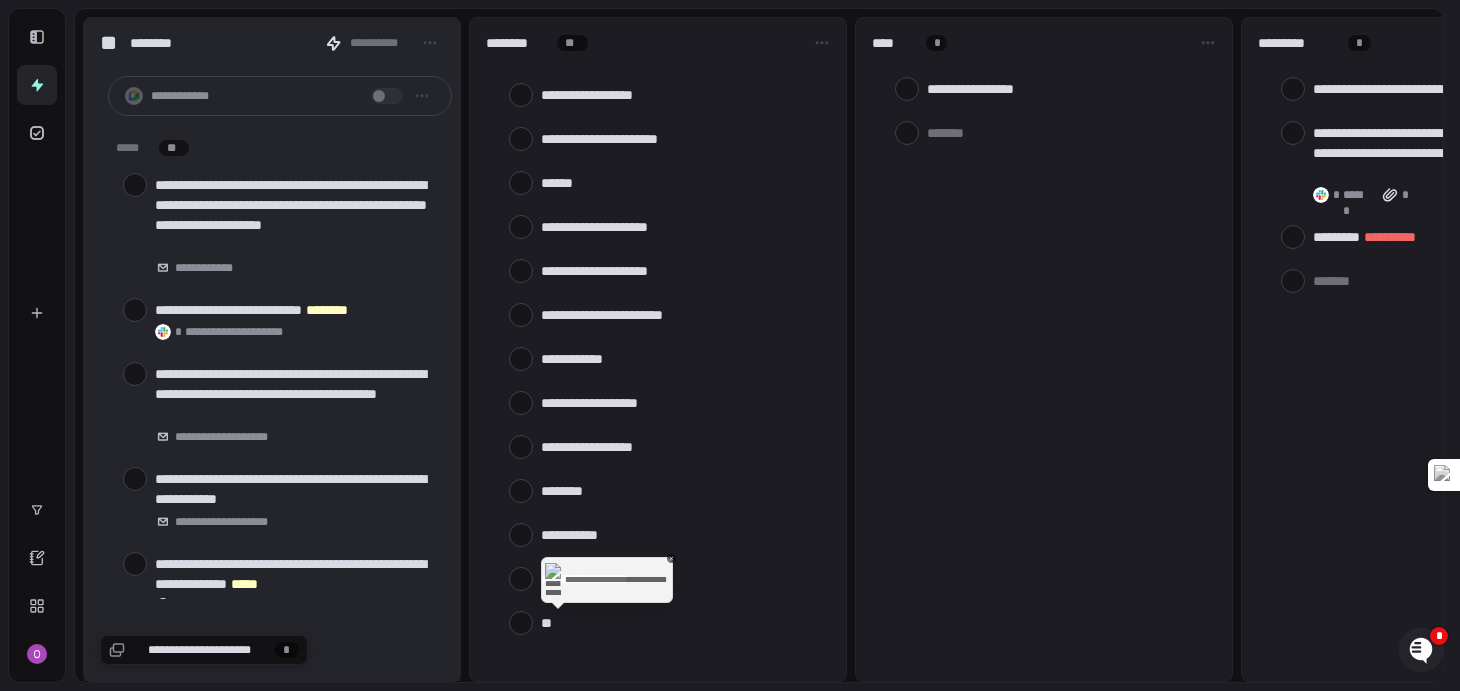 type on "***" 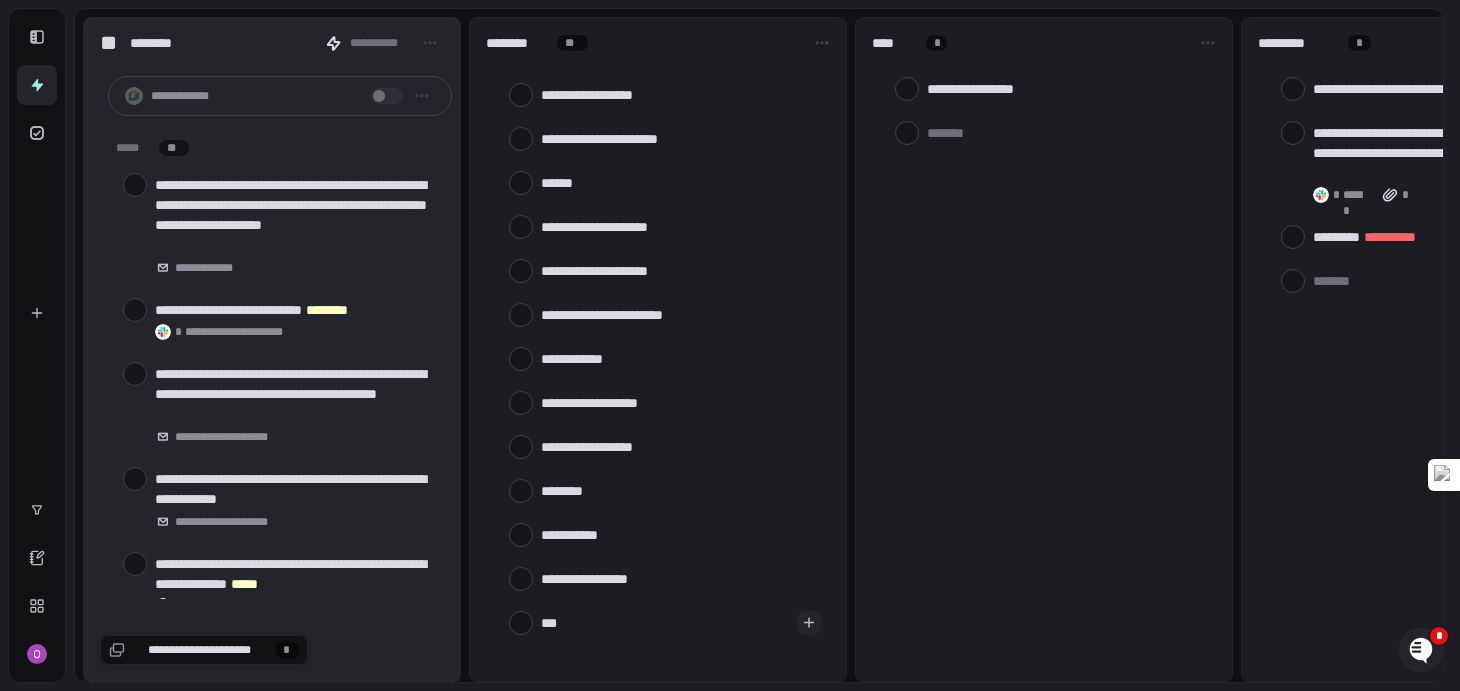 type on "*" 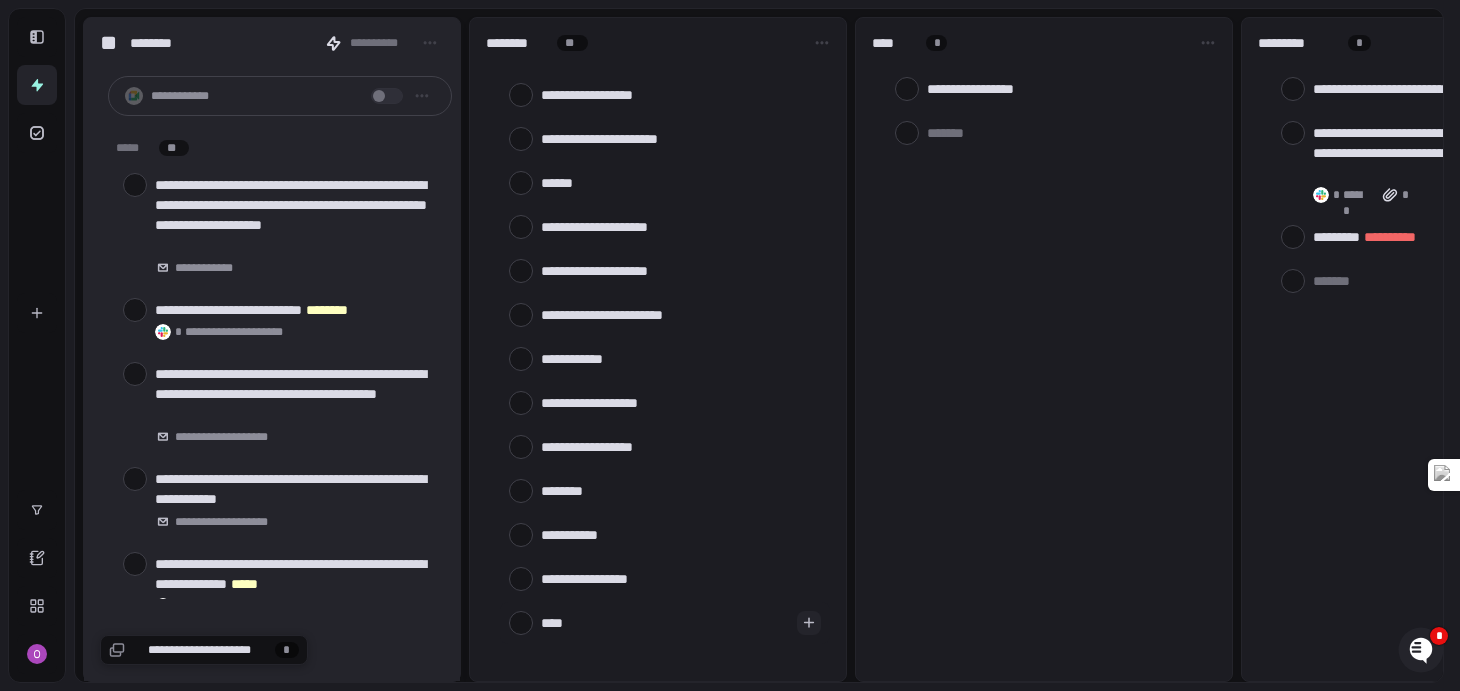 type on "*****" 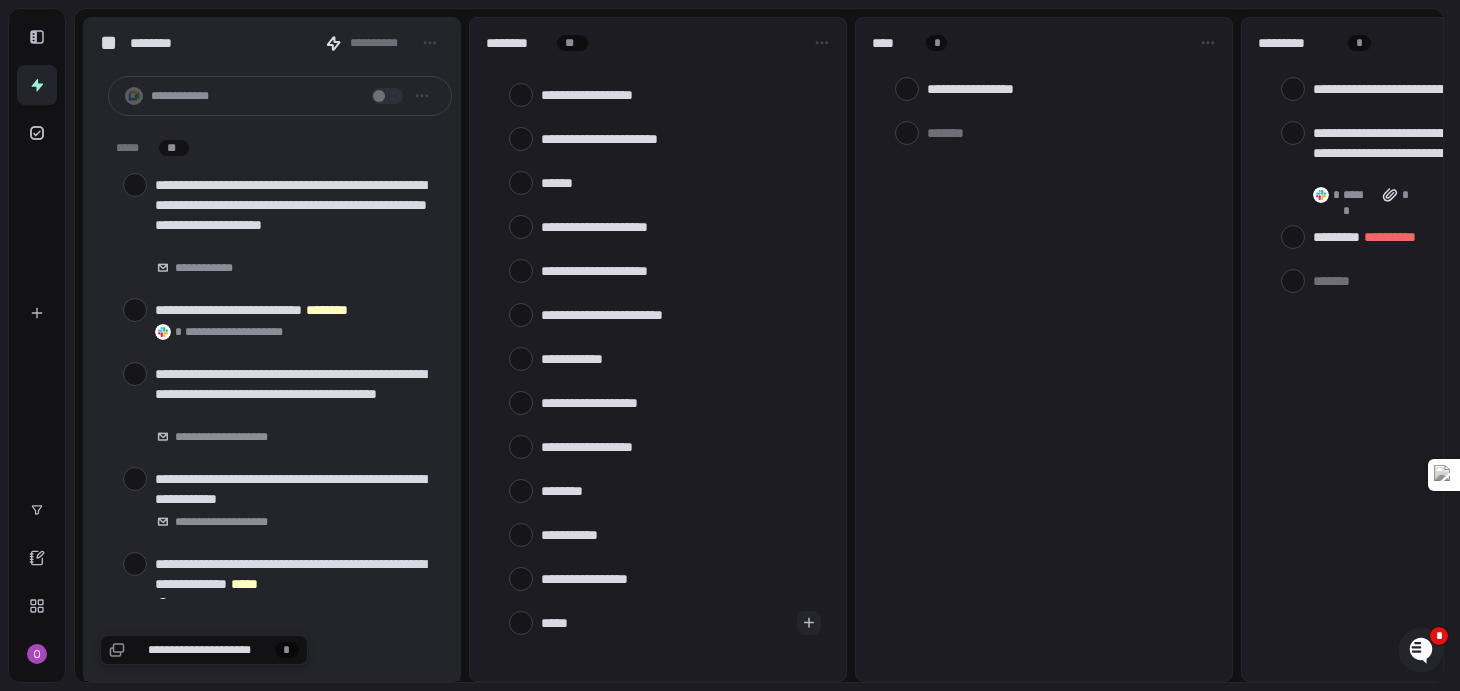 type on "******" 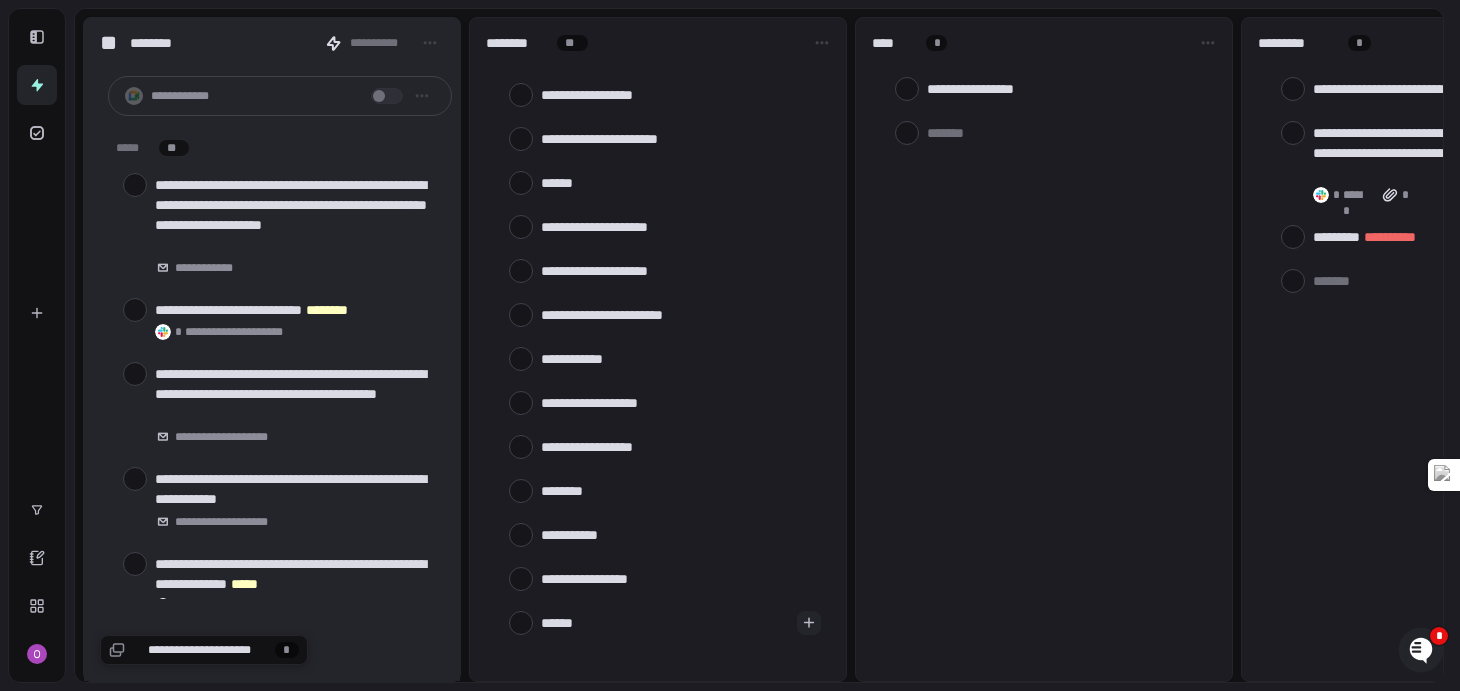 type on "*" 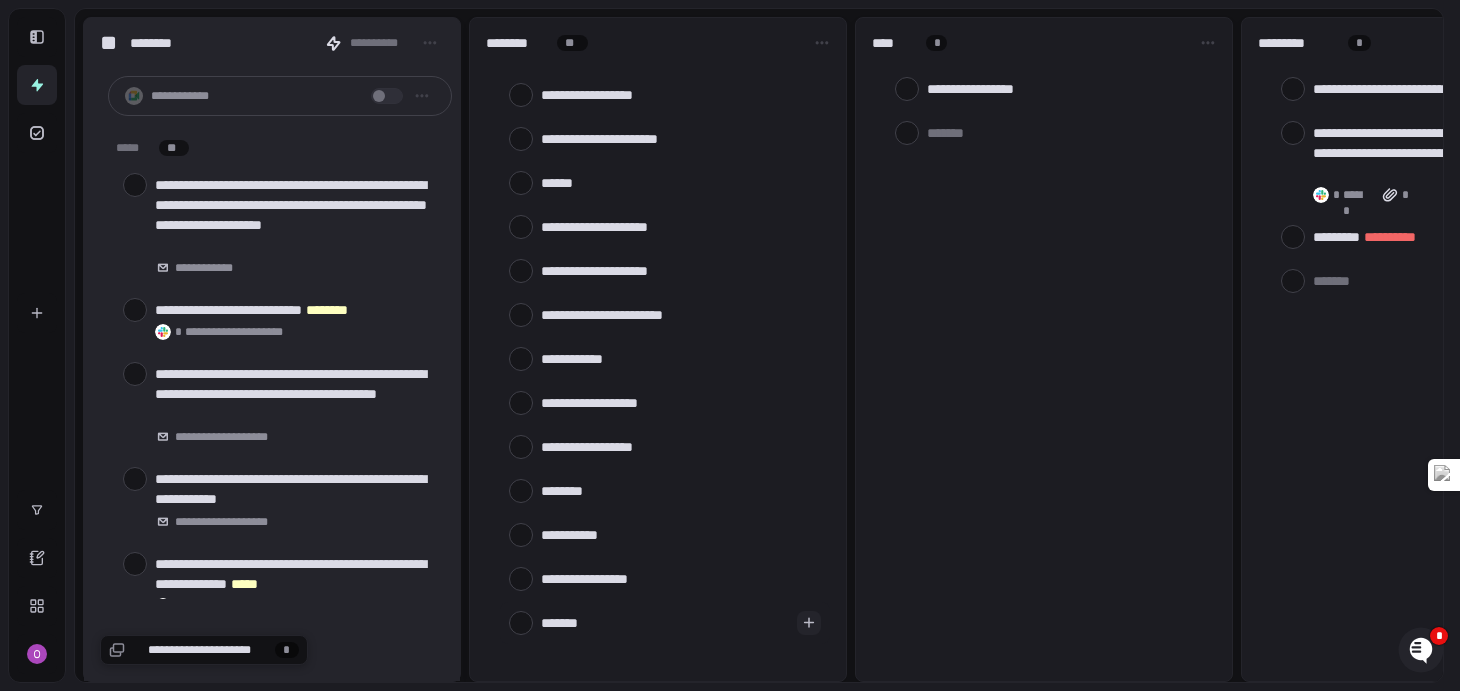 type on "********" 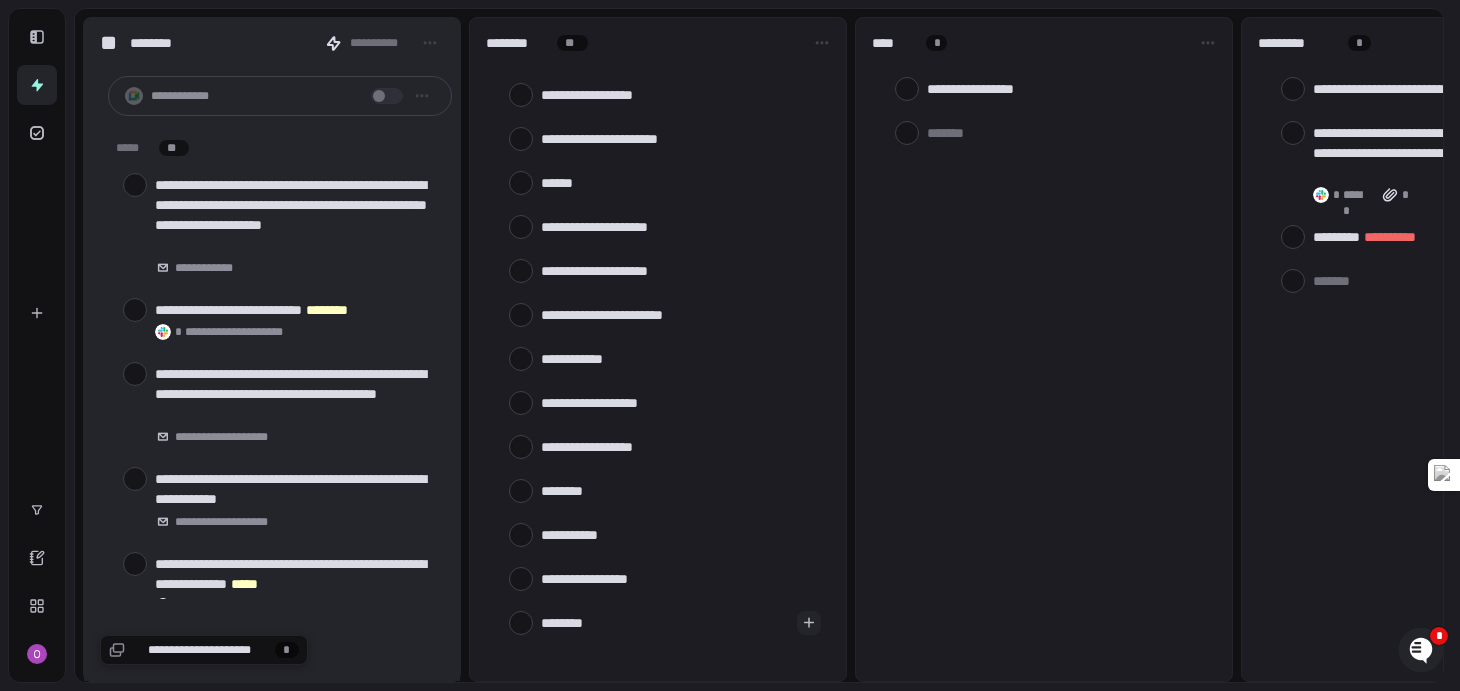 type on "*********" 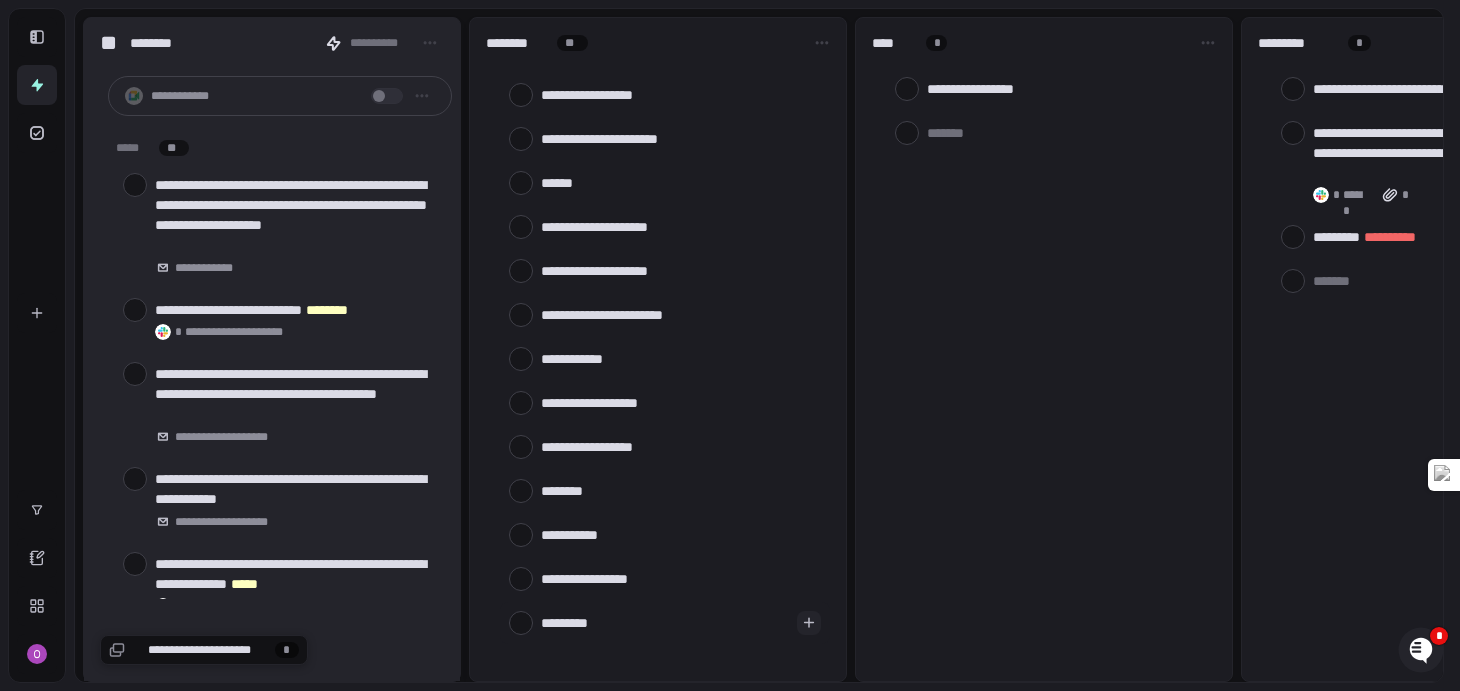 type on "**********" 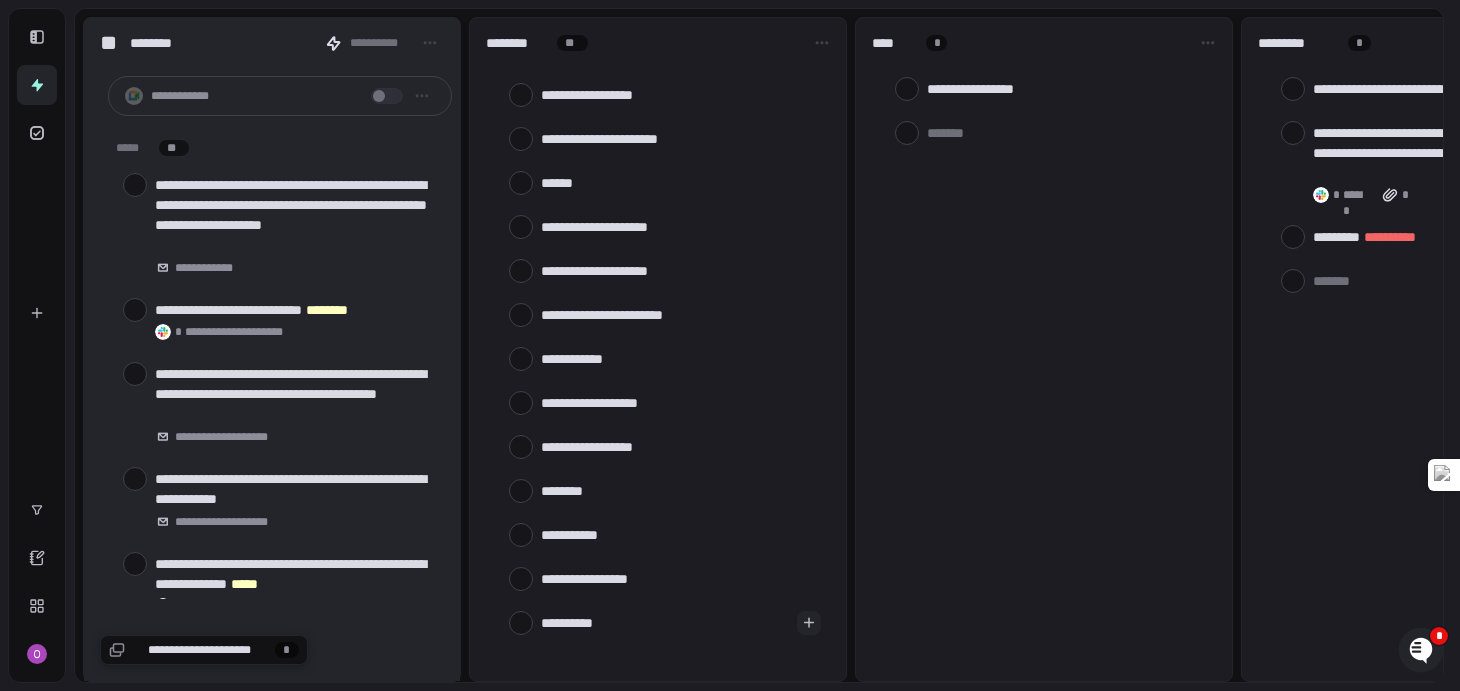 type on "**********" 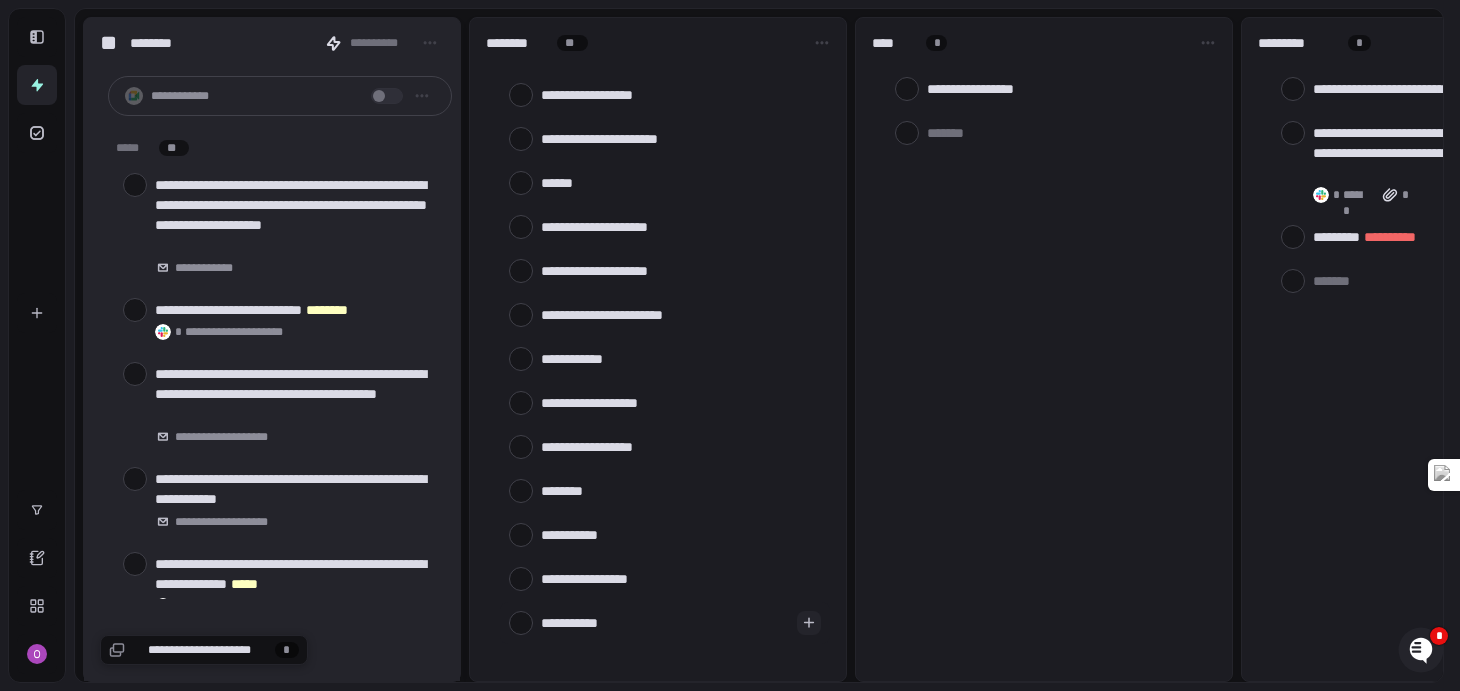 type on "**********" 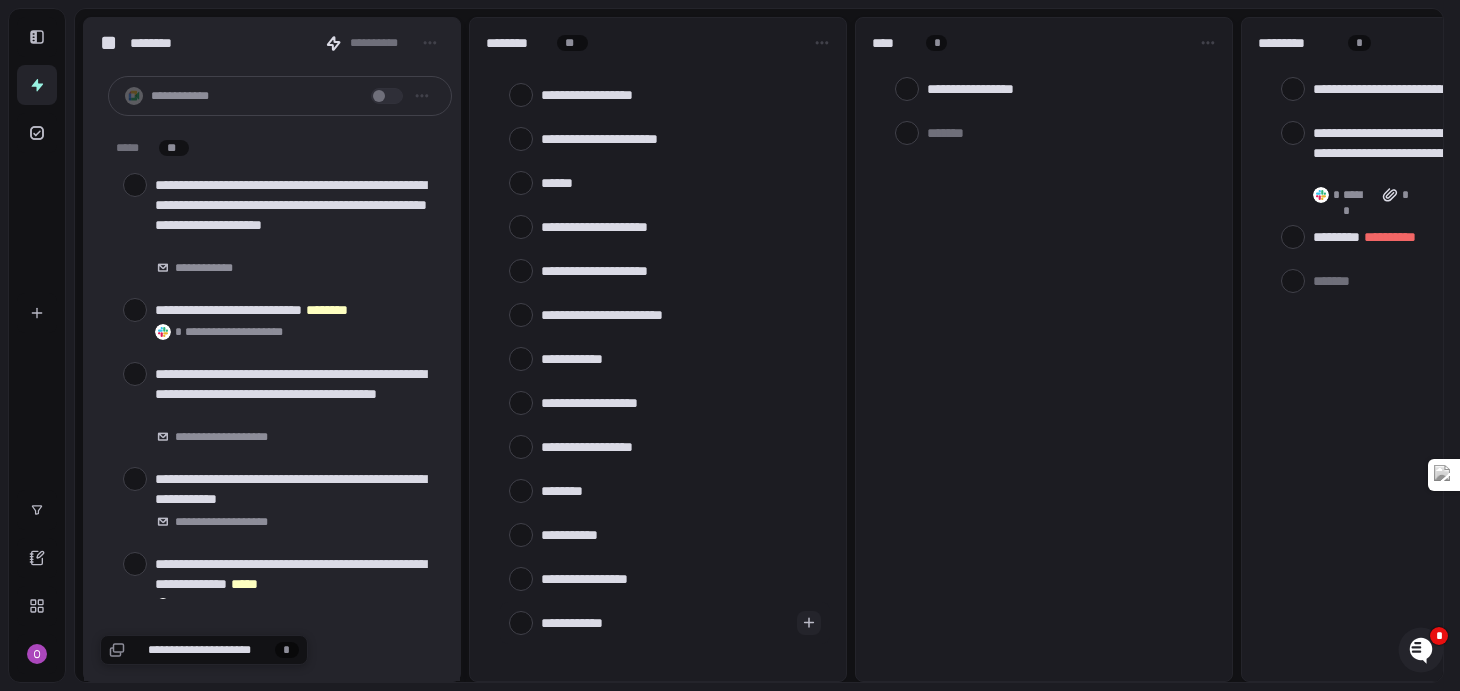 type on "**********" 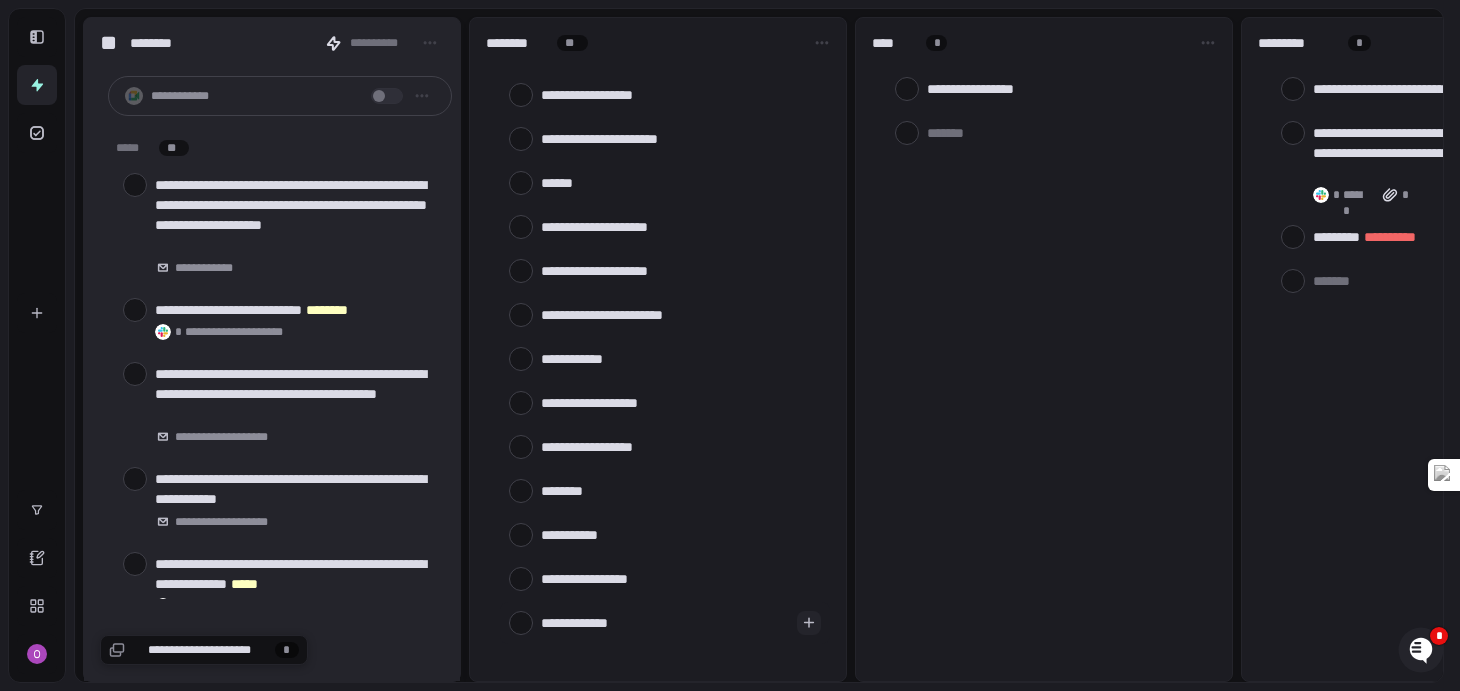 type on "**********" 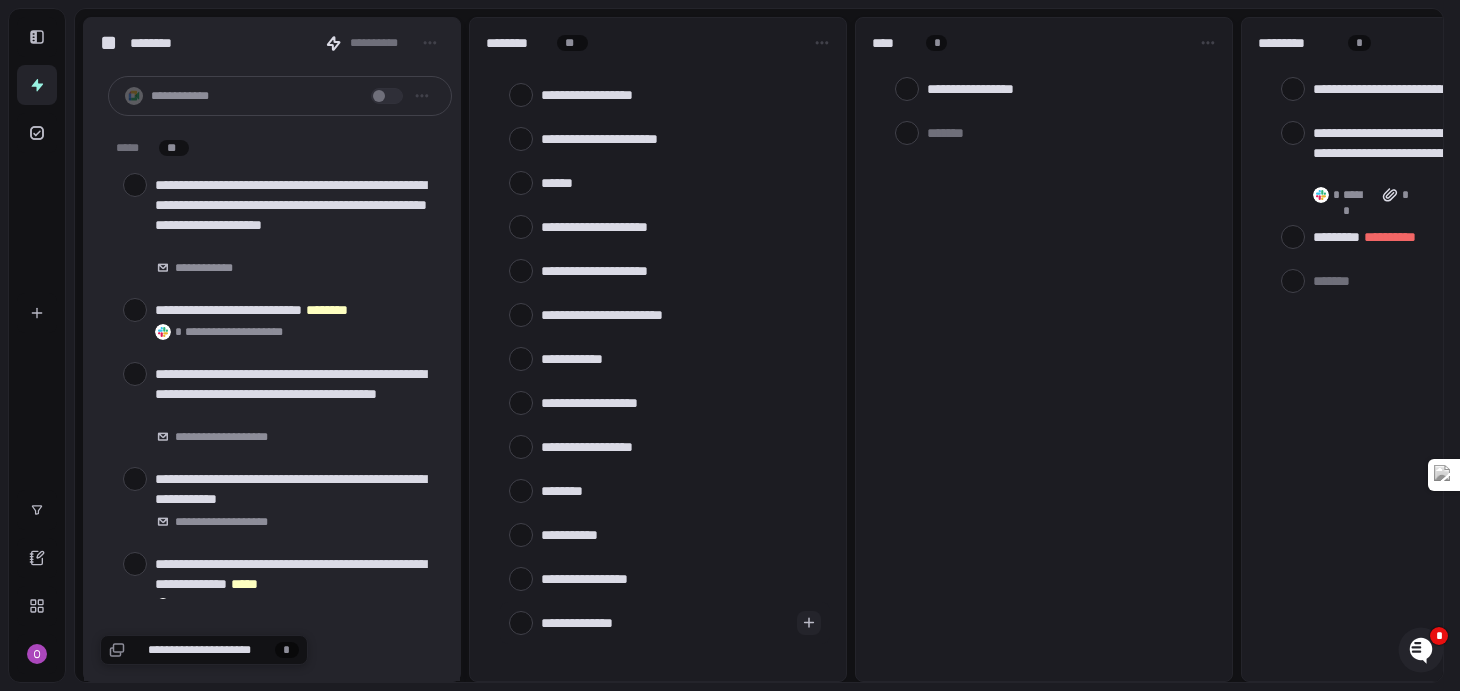 type on "**********" 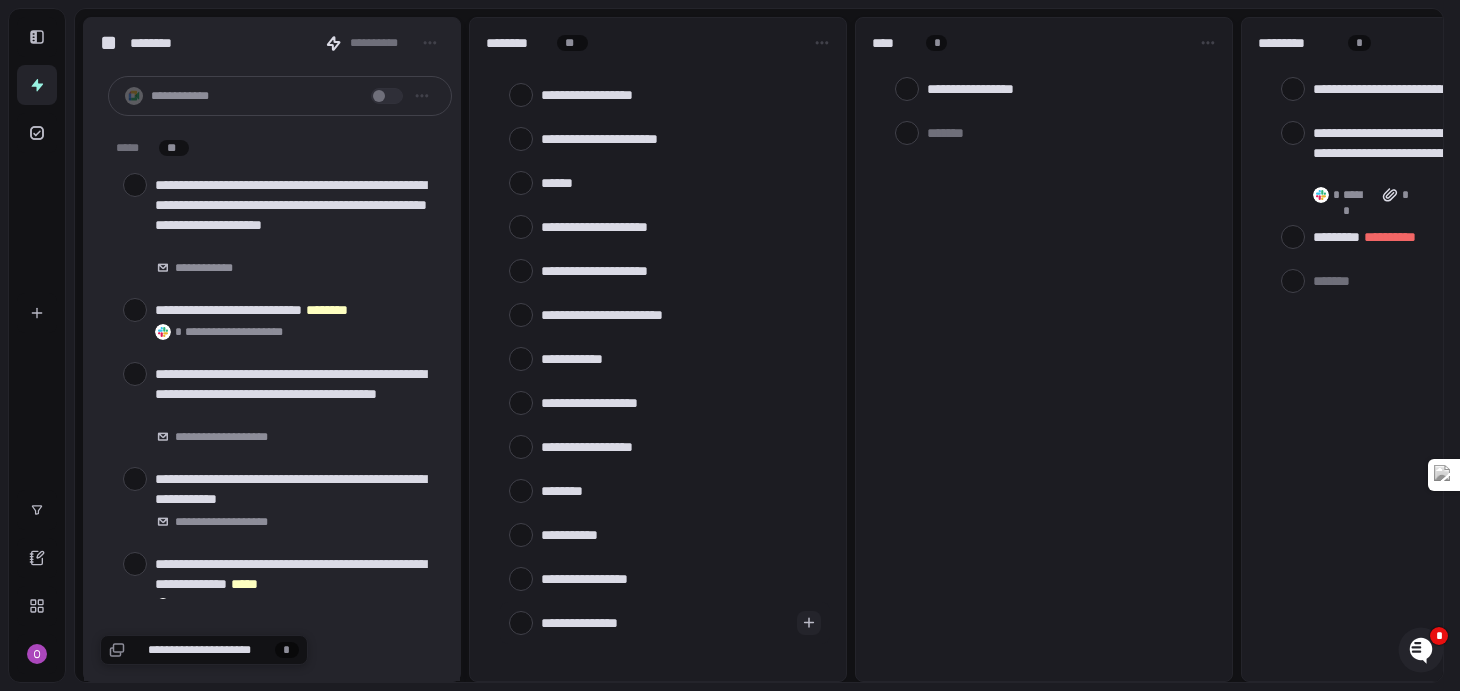 type on "**********" 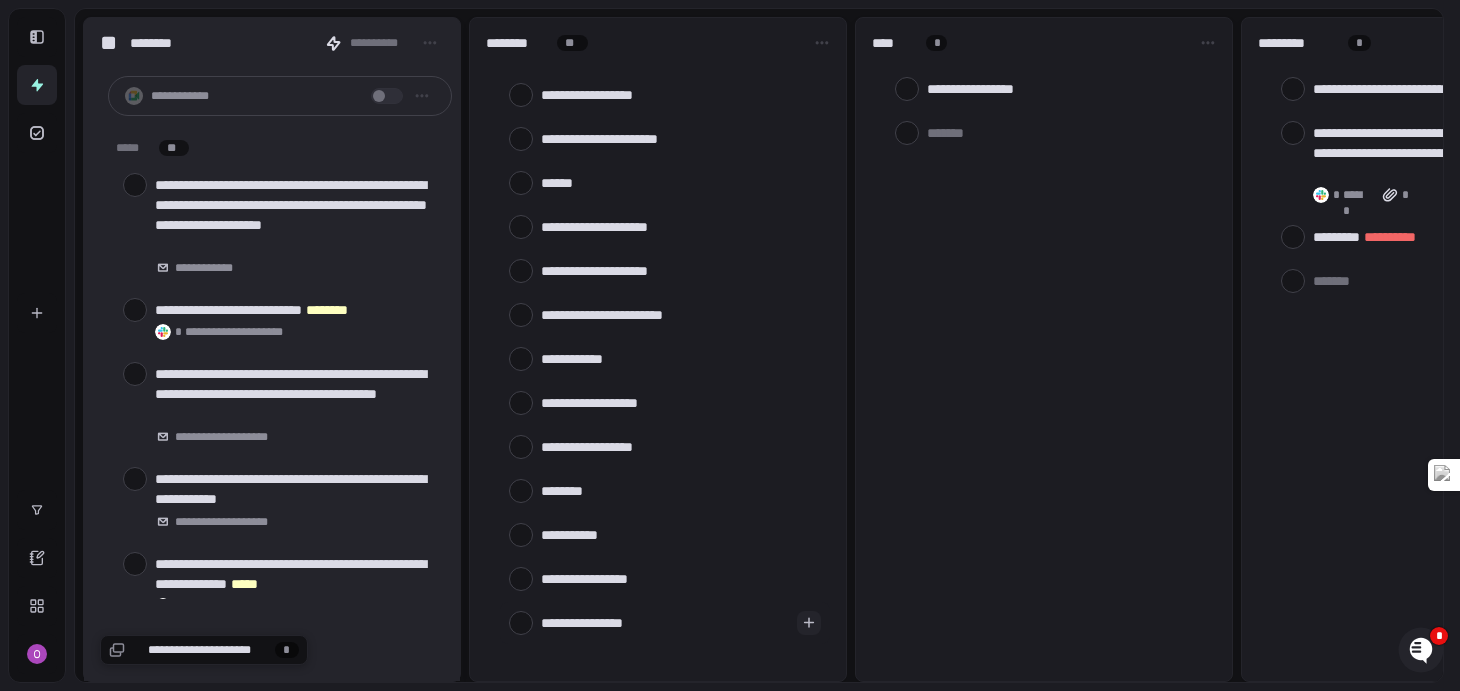 type on "**********" 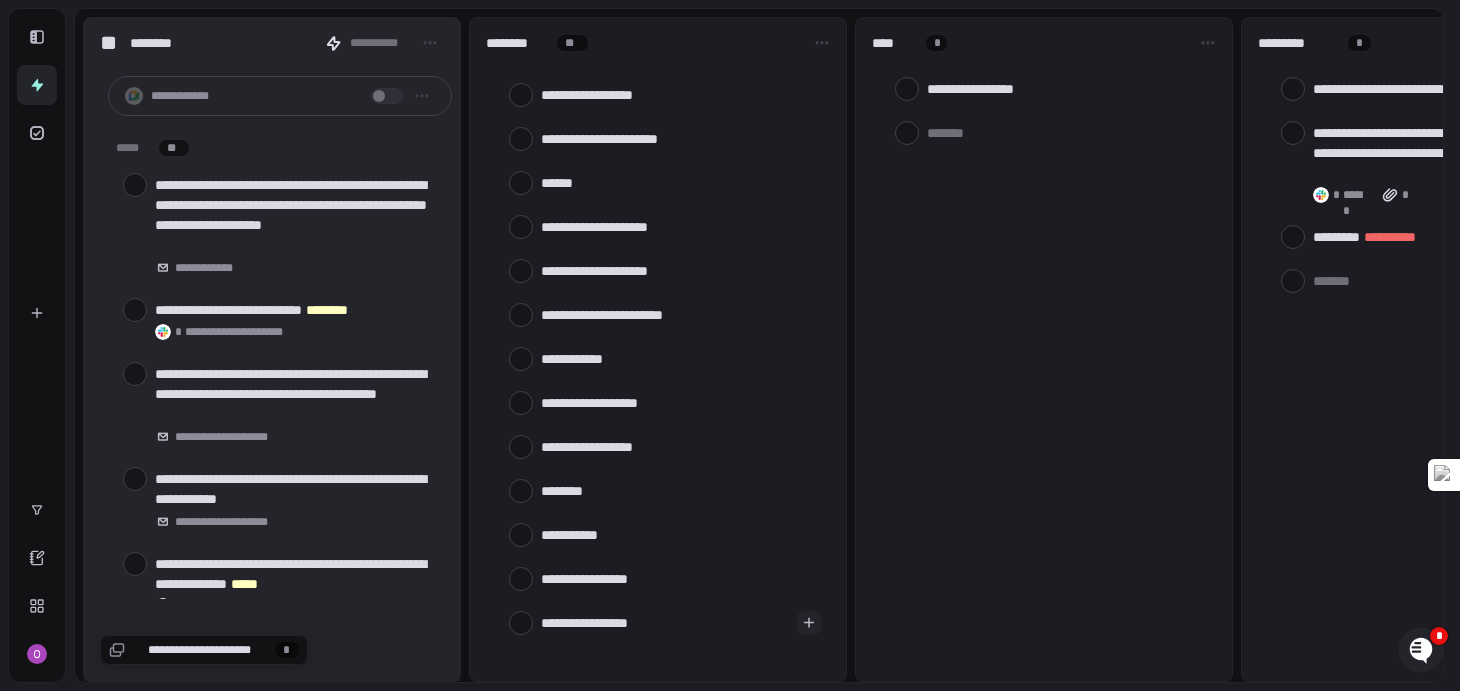 type on "**********" 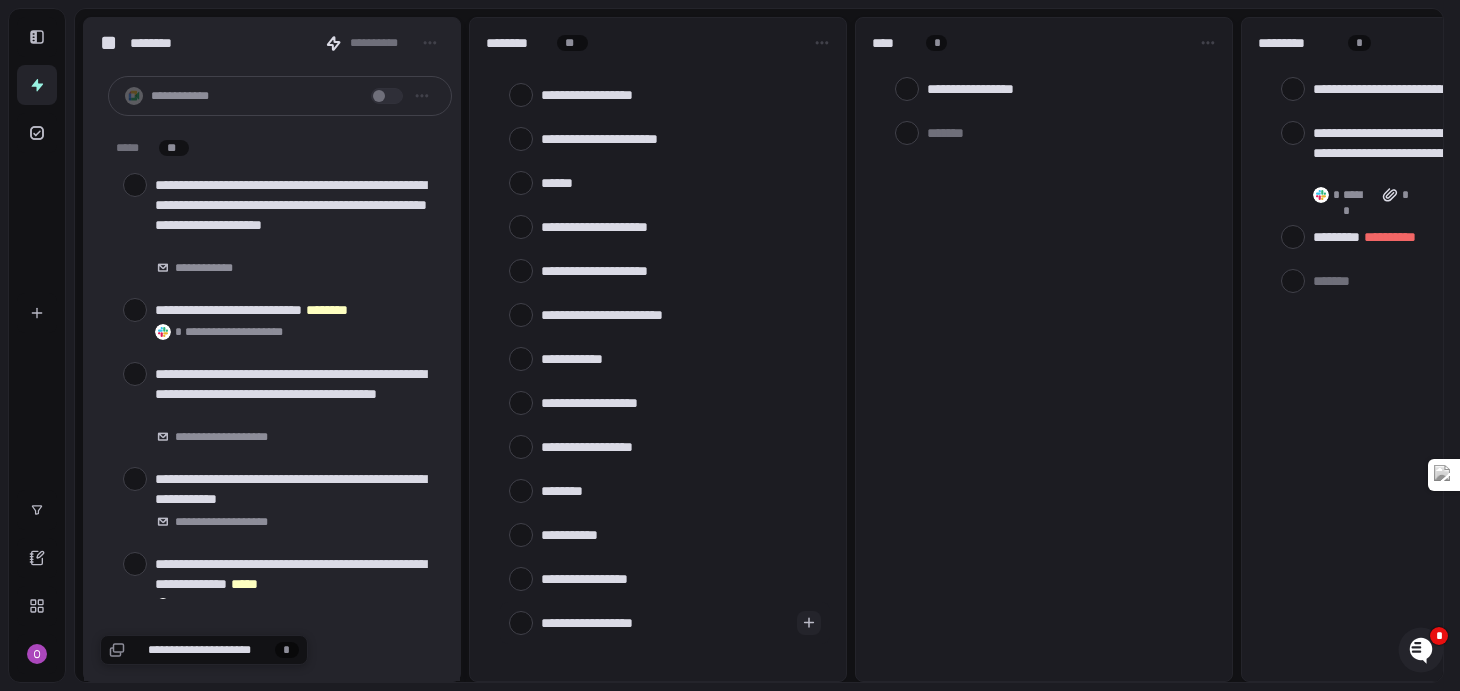 type on "*" 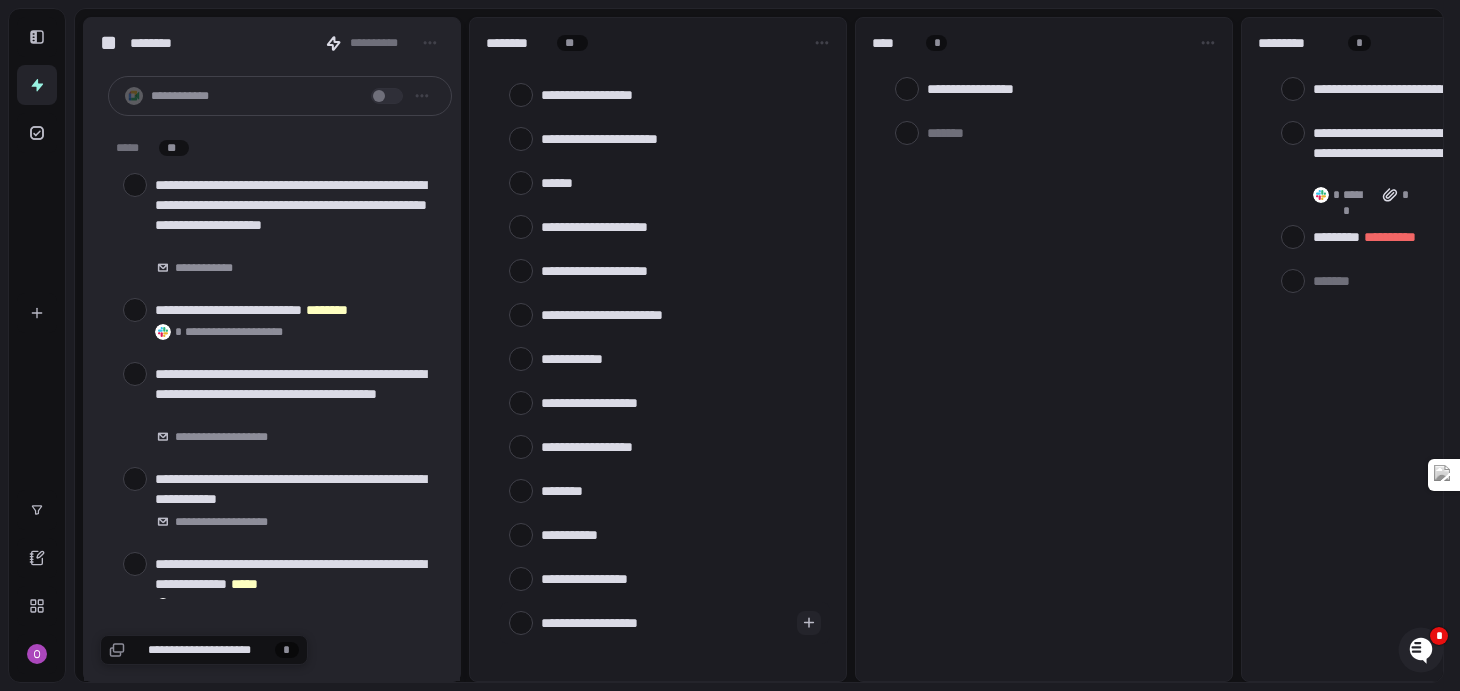 type on "**********" 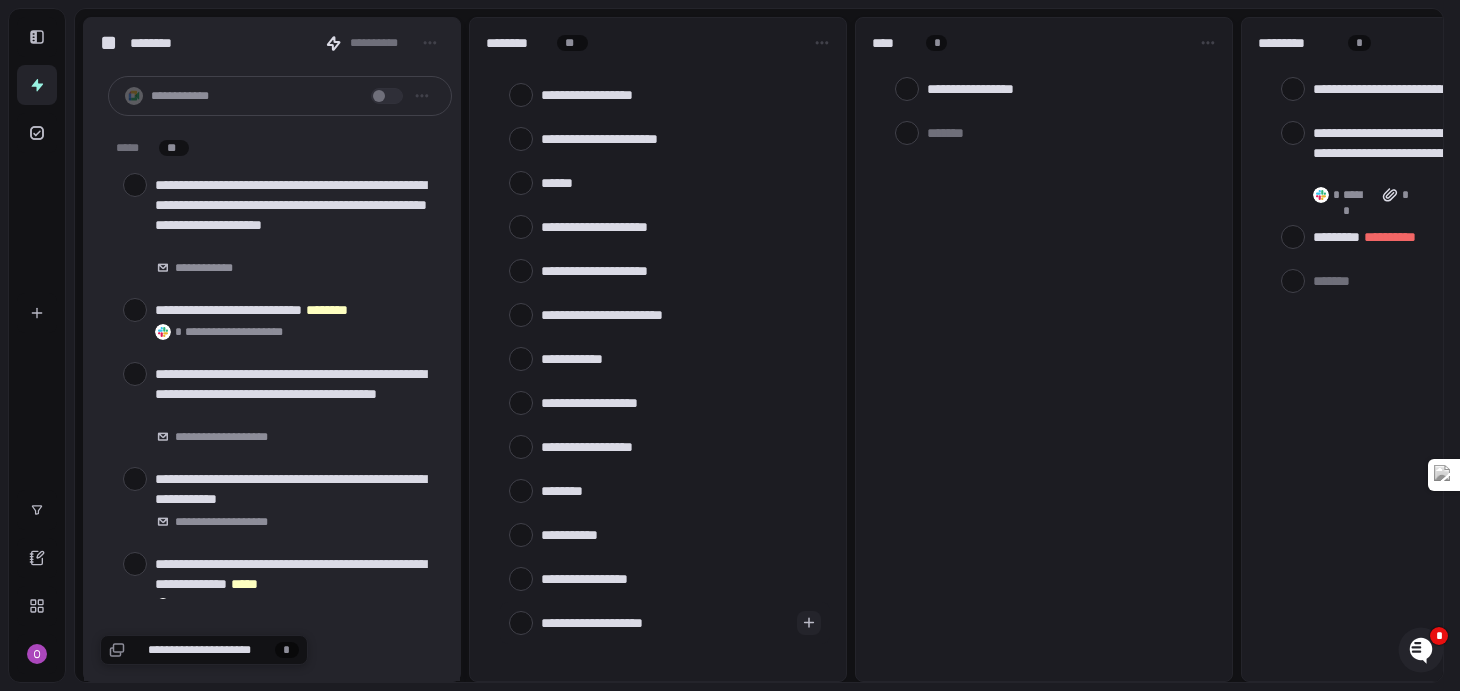 type on "**********" 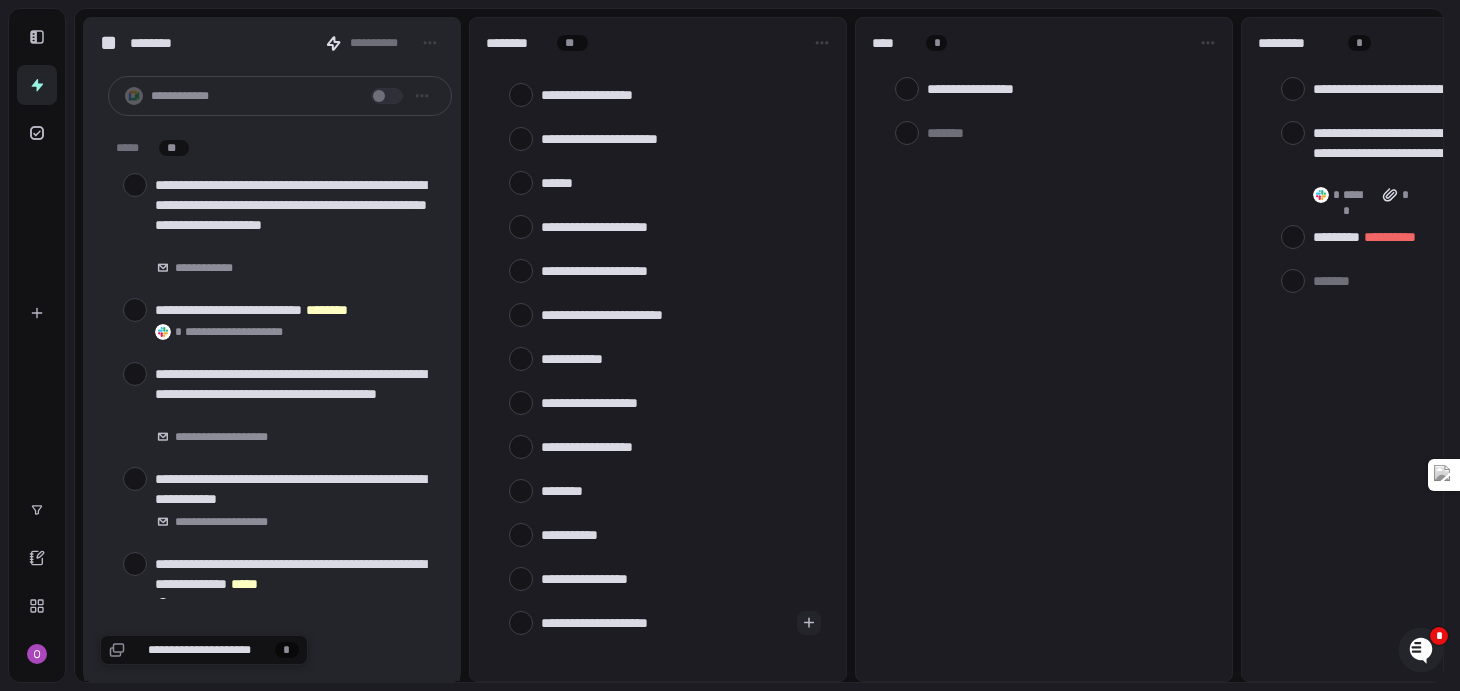 type on "**********" 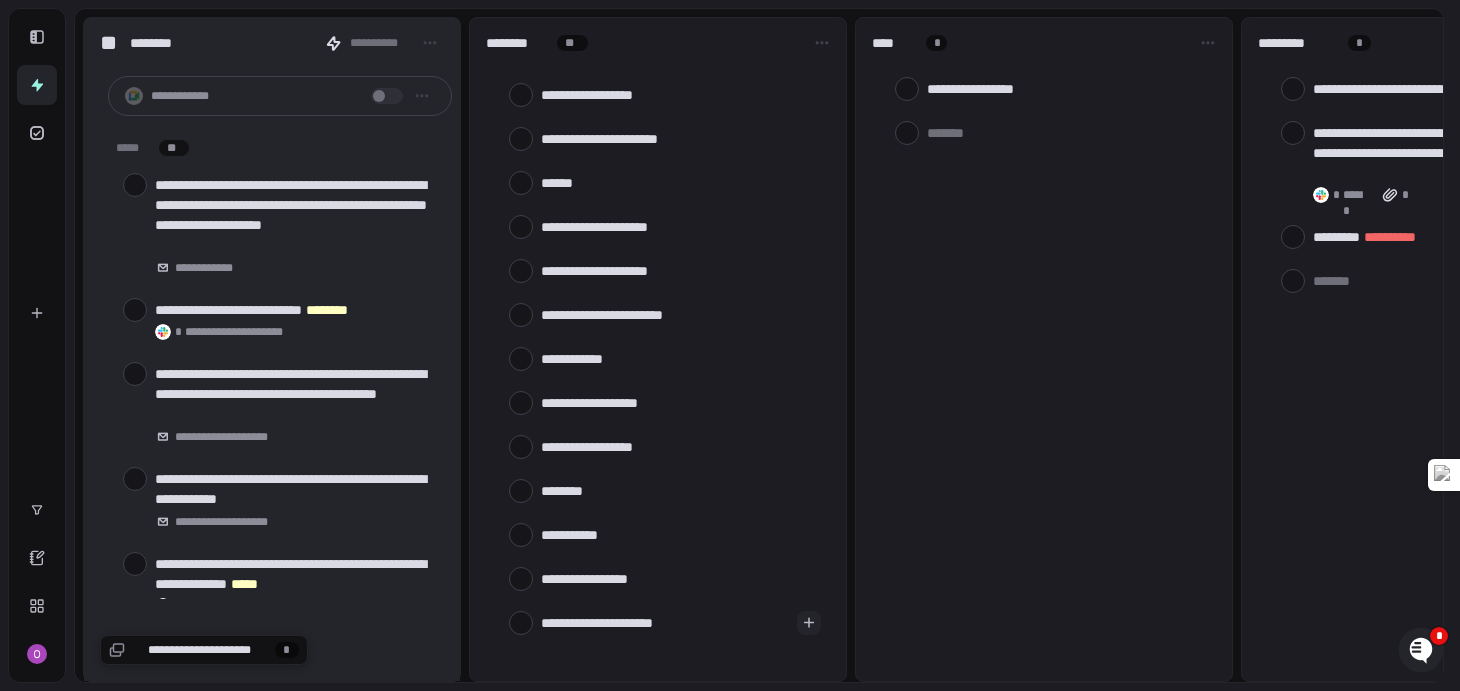 type on "**********" 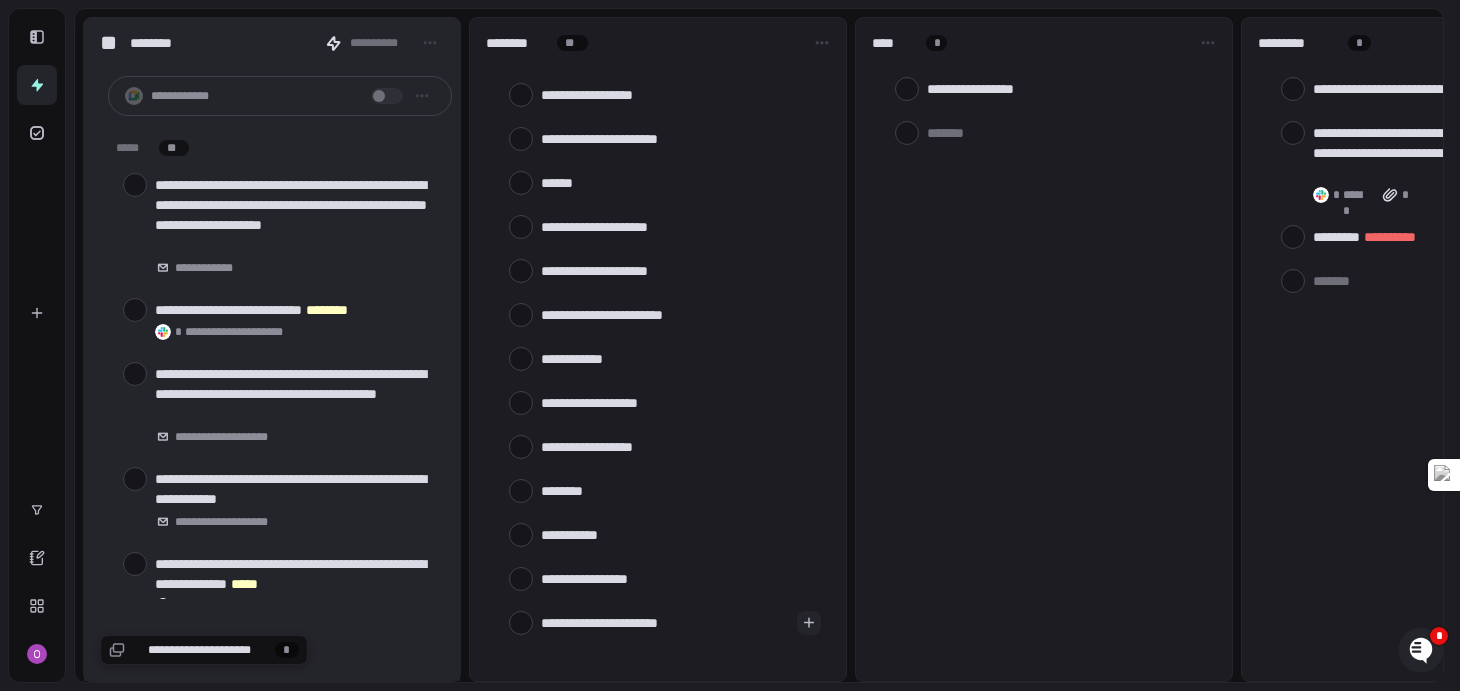 type on "**********" 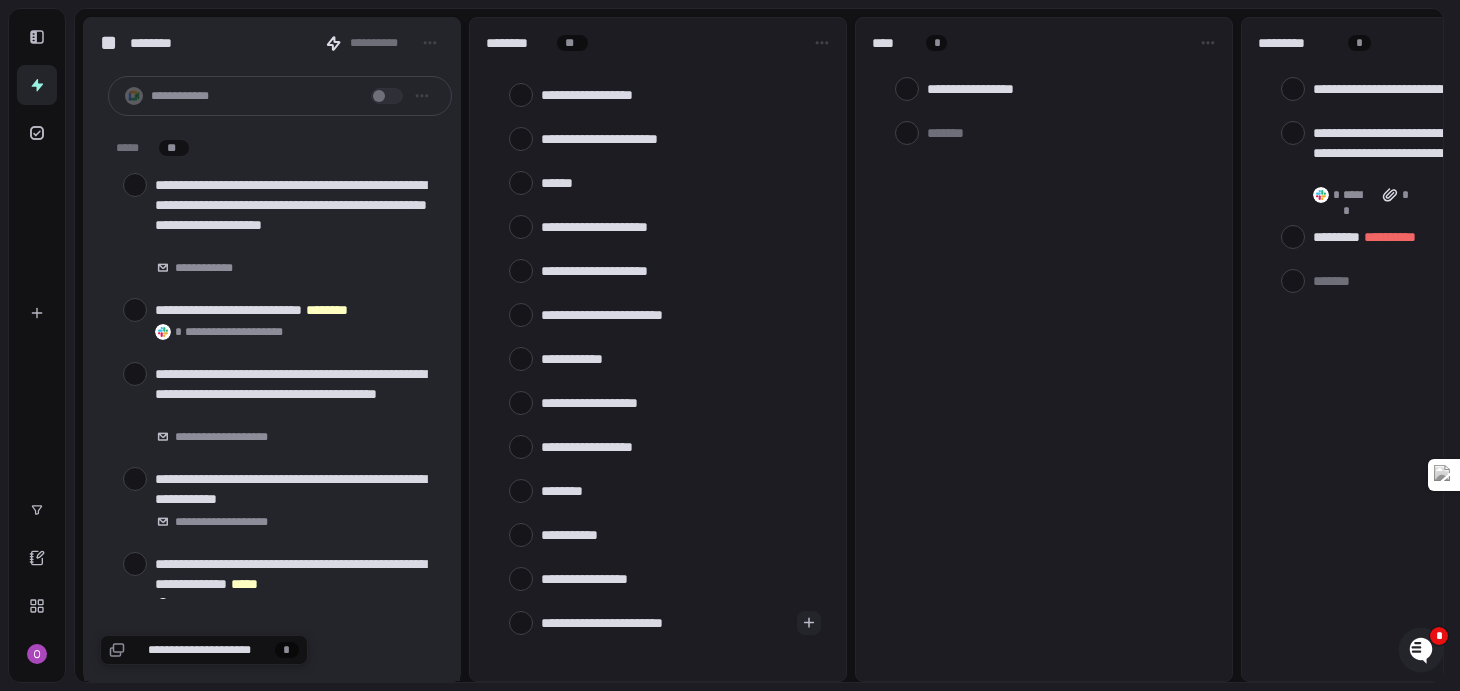 type on "**********" 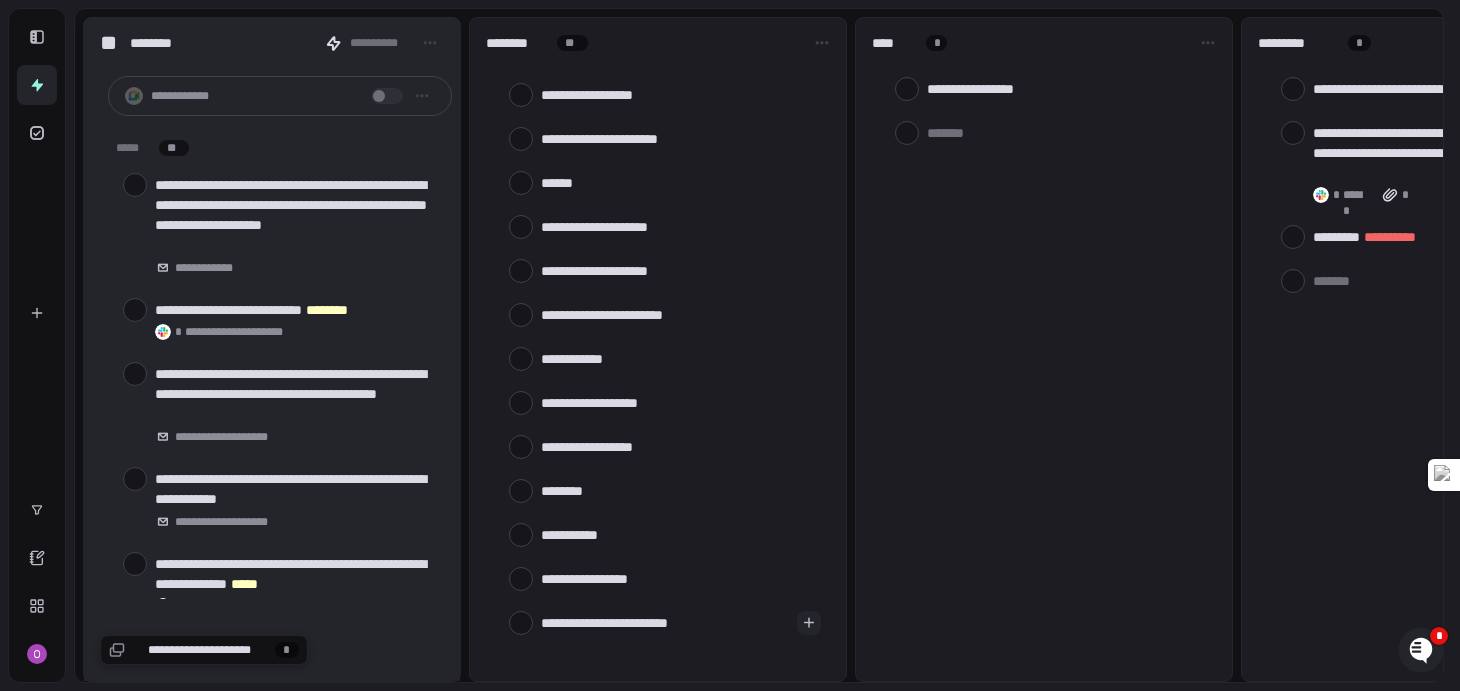 type on "**********" 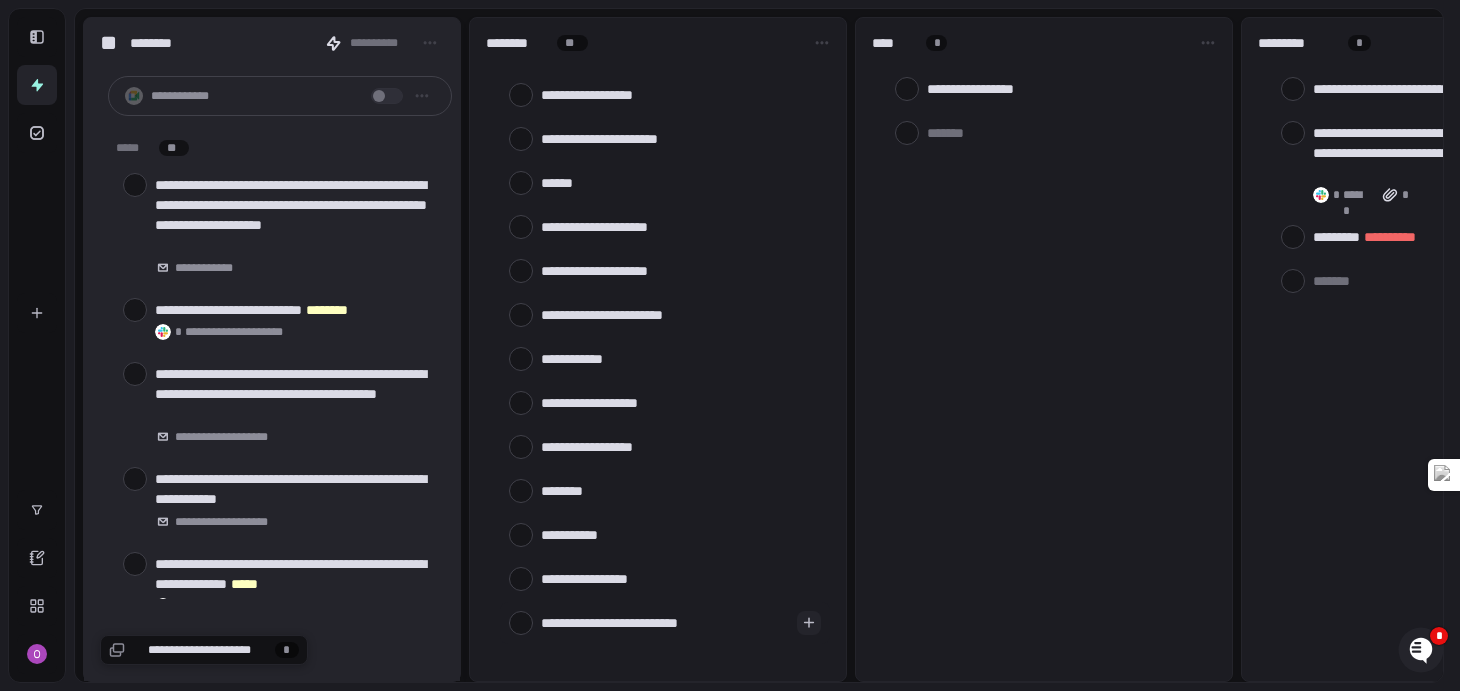 type on "**********" 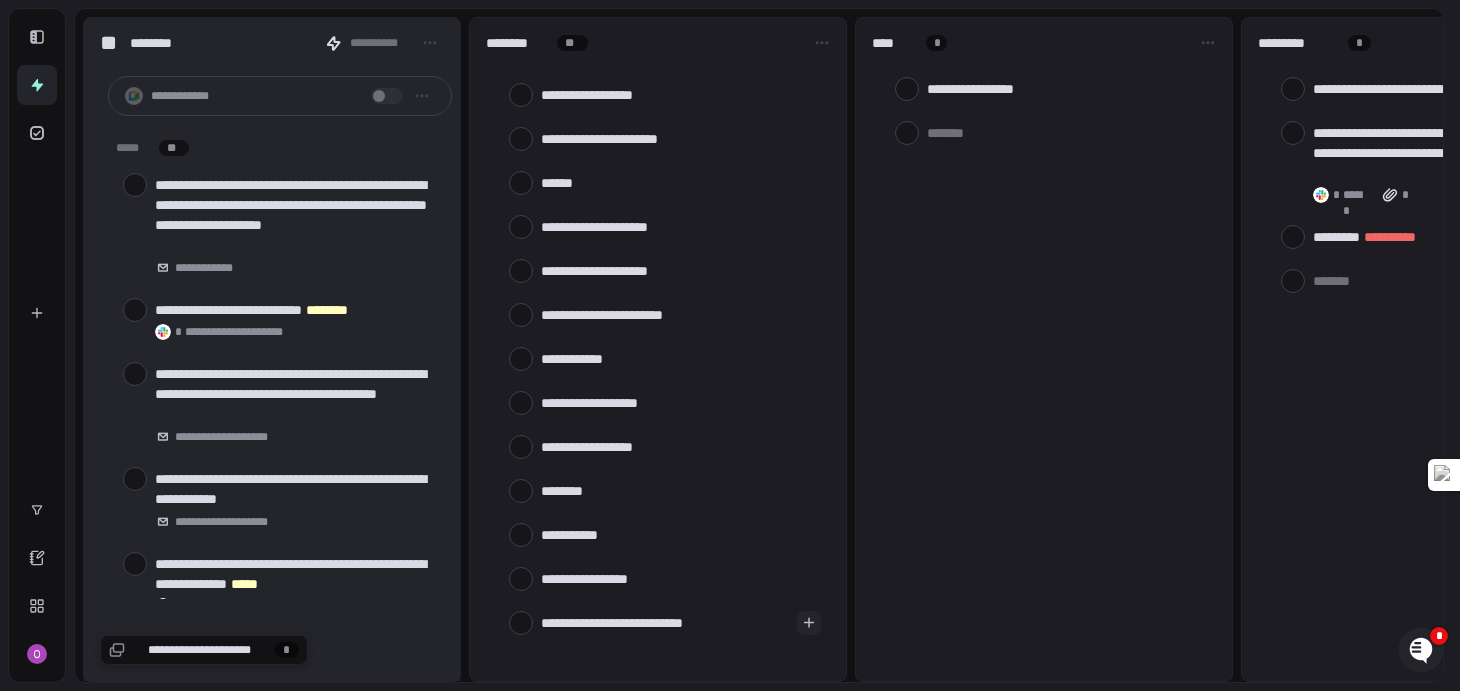 type on "**********" 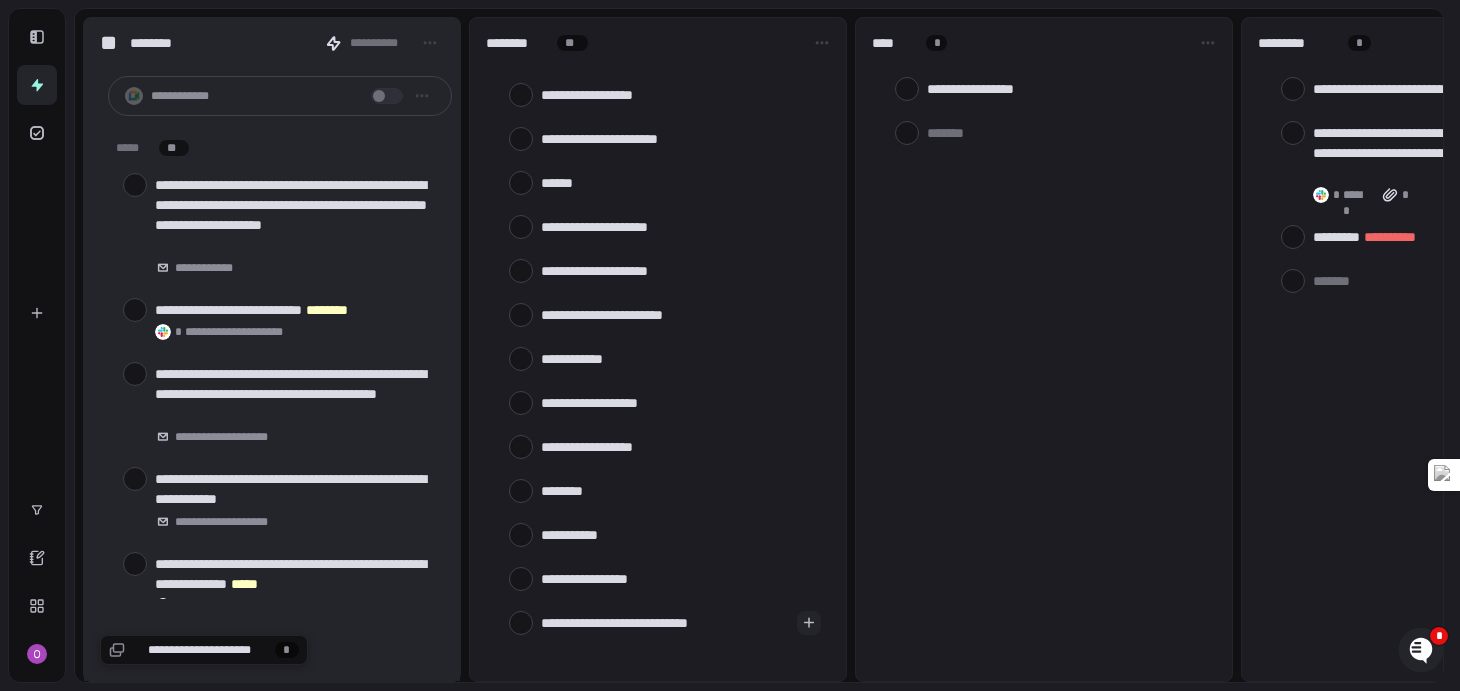 type on "**********" 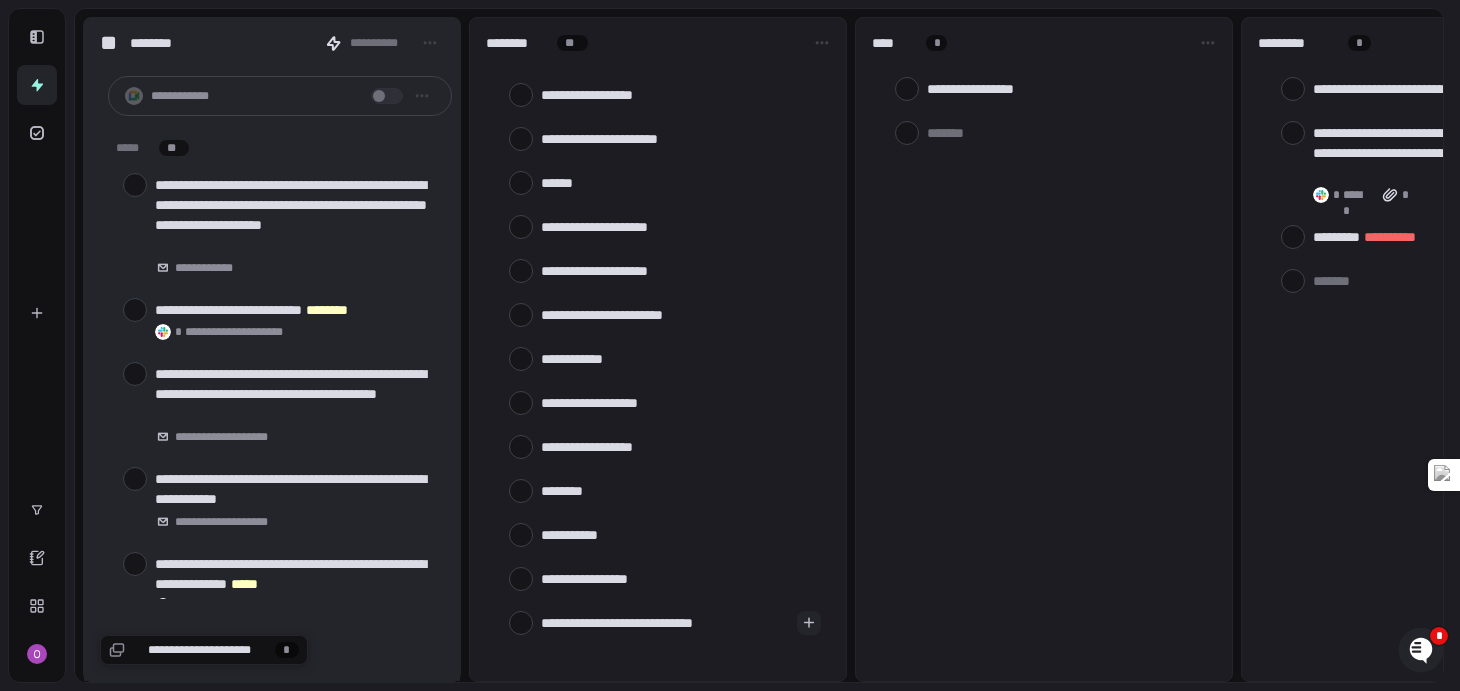 type on "**********" 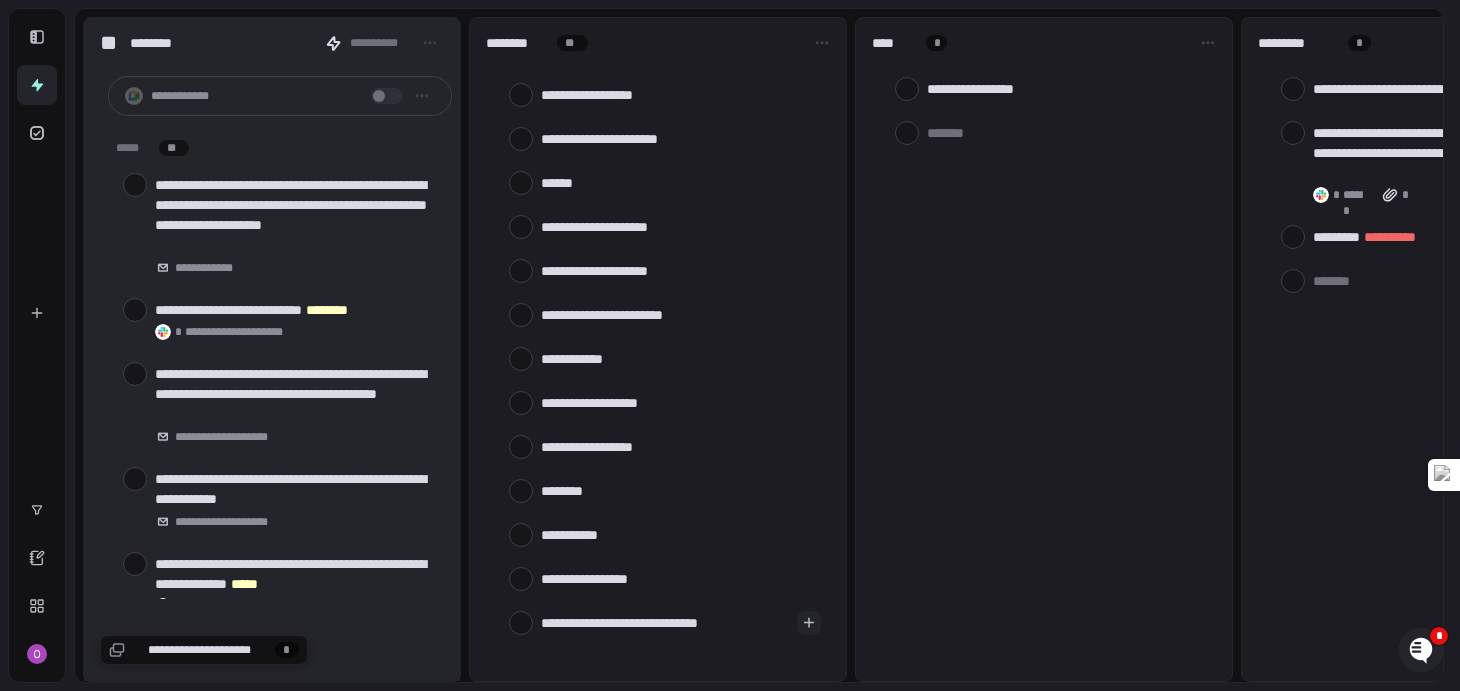 type on "**********" 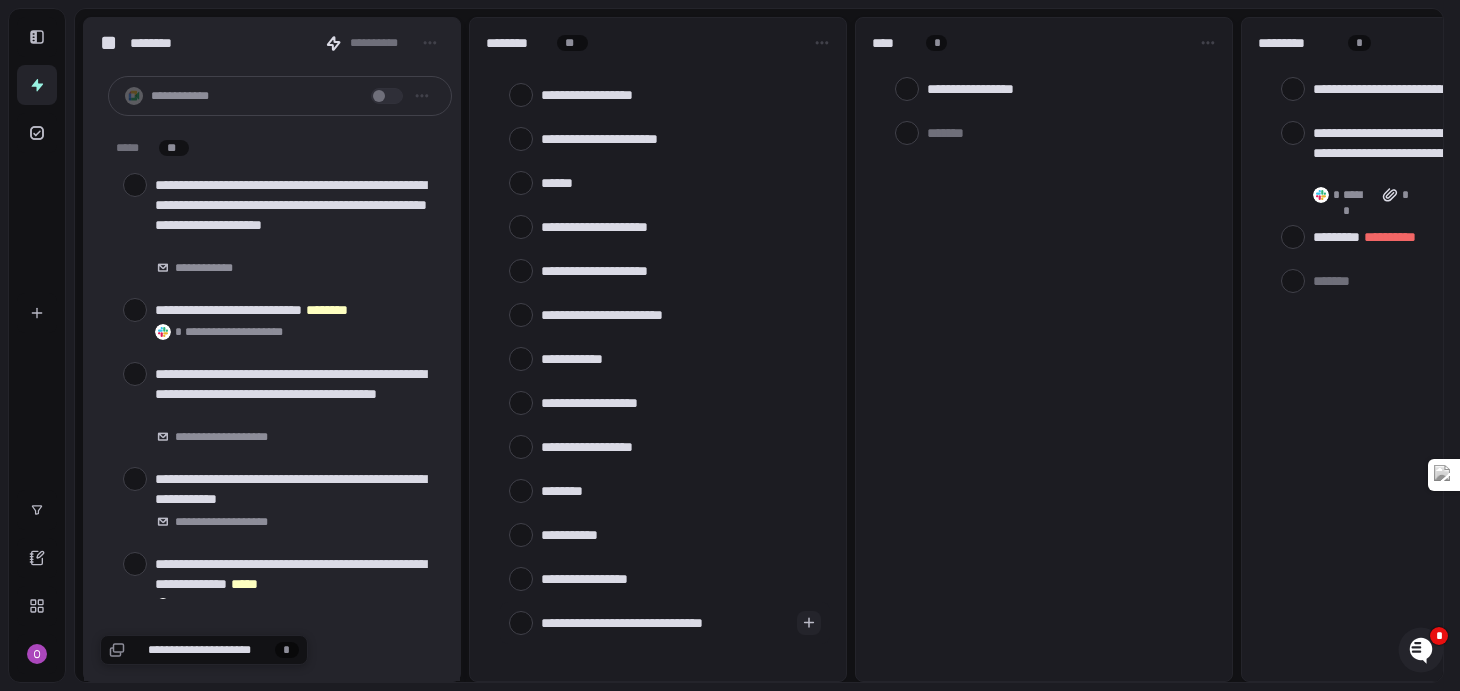 type 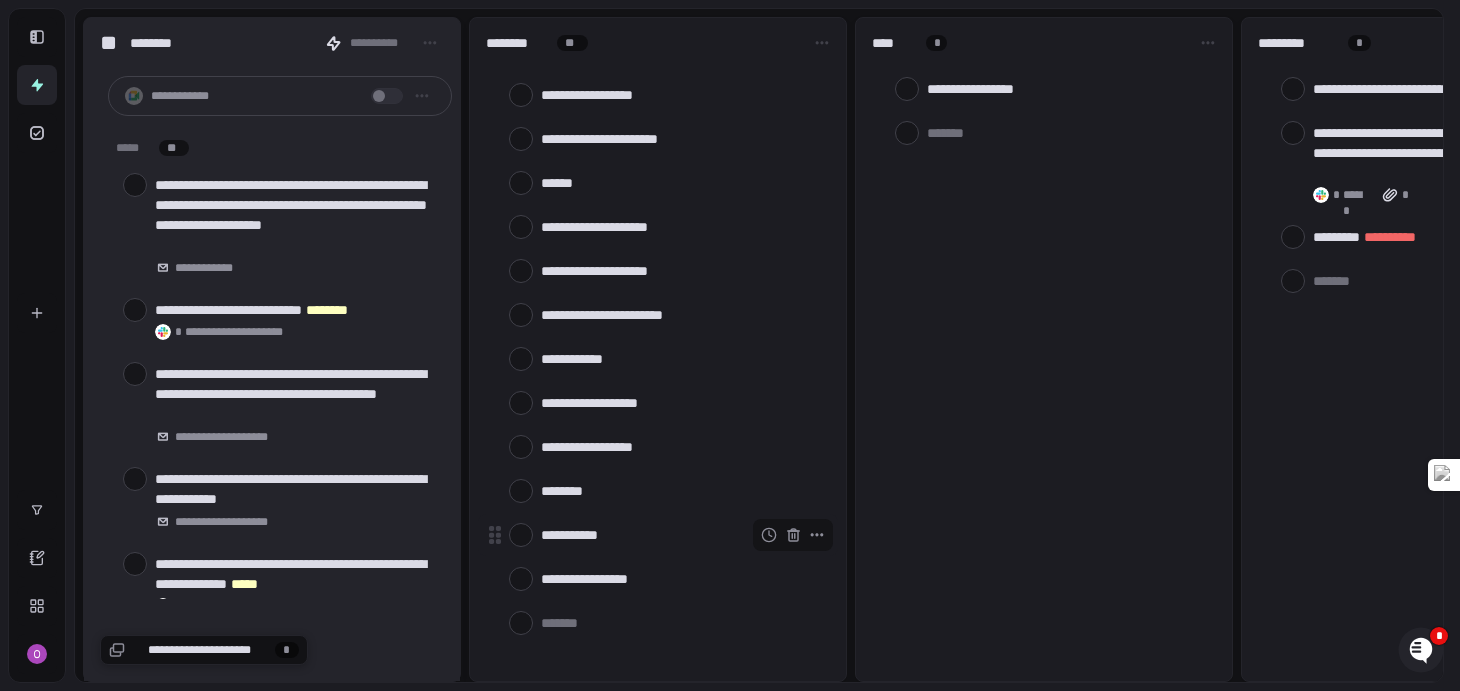 scroll, scrollTop: 1186, scrollLeft: 0, axis: vertical 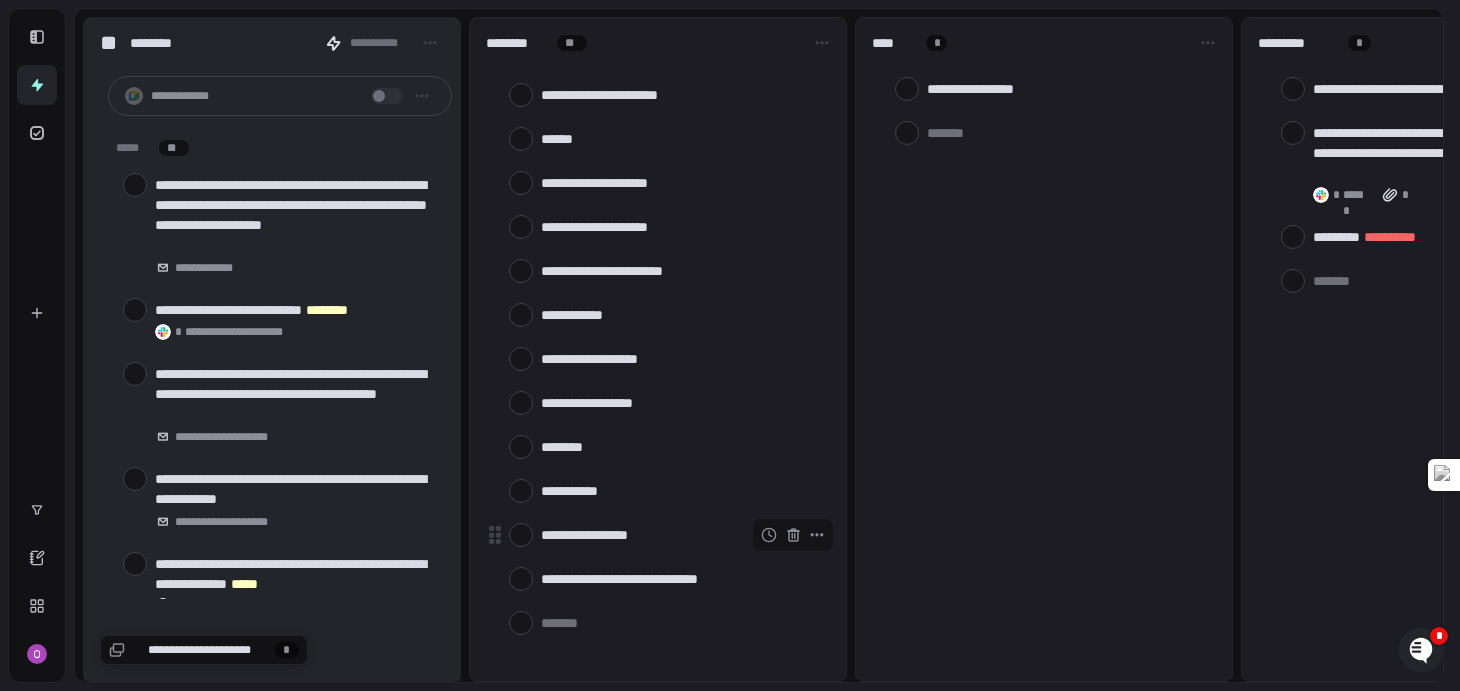 click at bounding box center (521, 535) 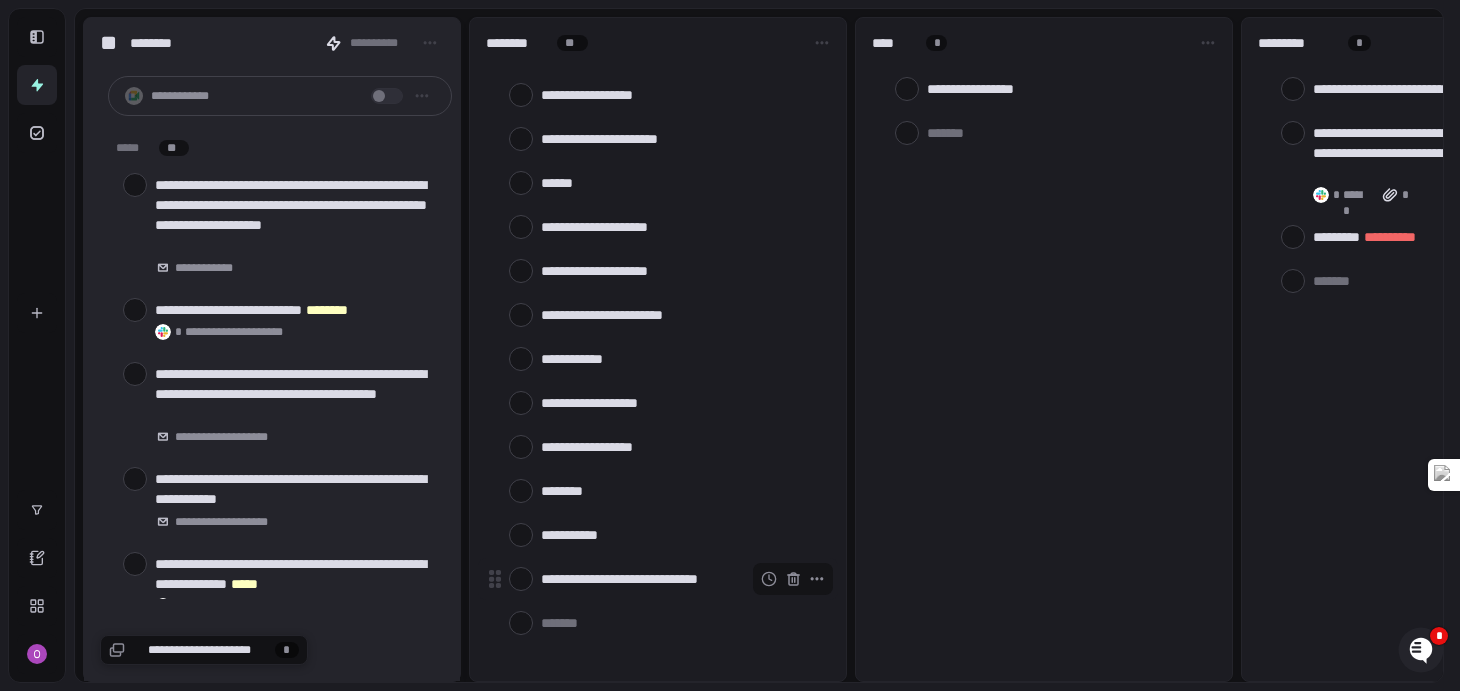 scroll, scrollTop: 1142, scrollLeft: 0, axis: vertical 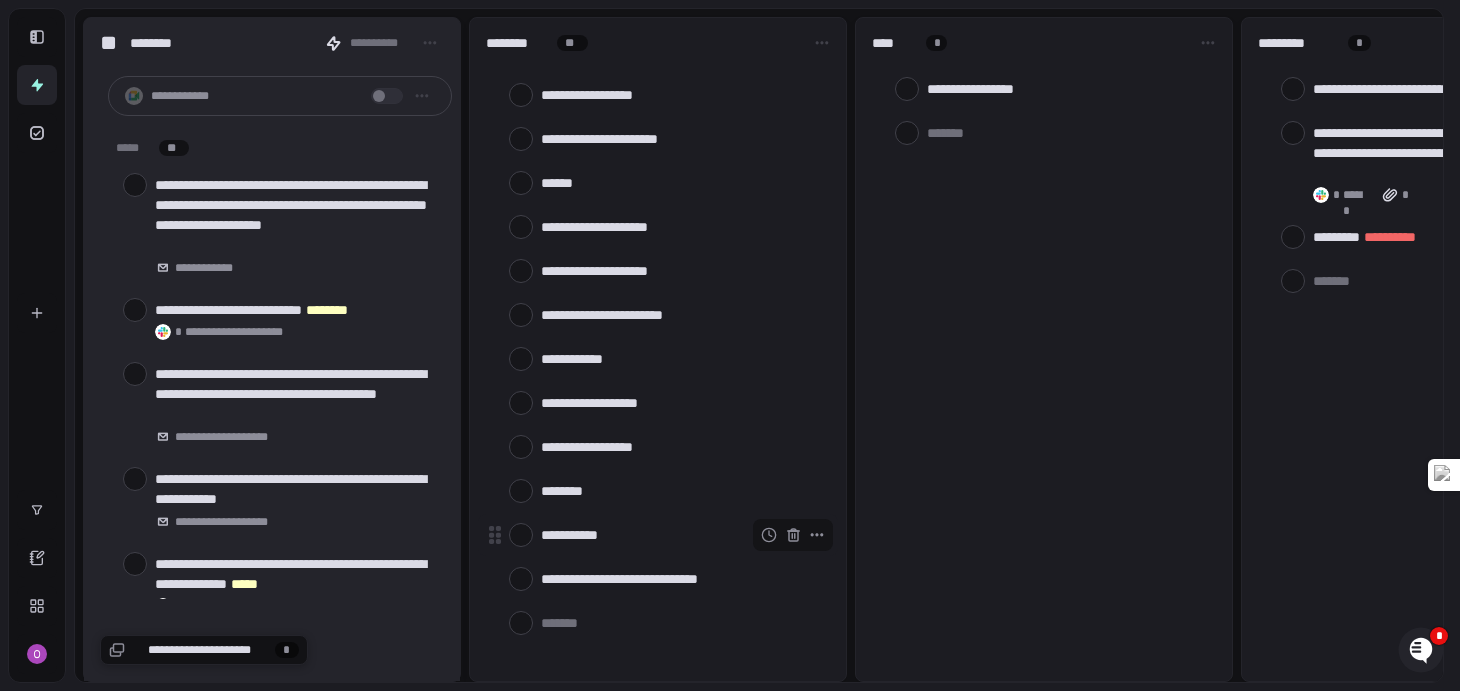 click at bounding box center (521, 535) 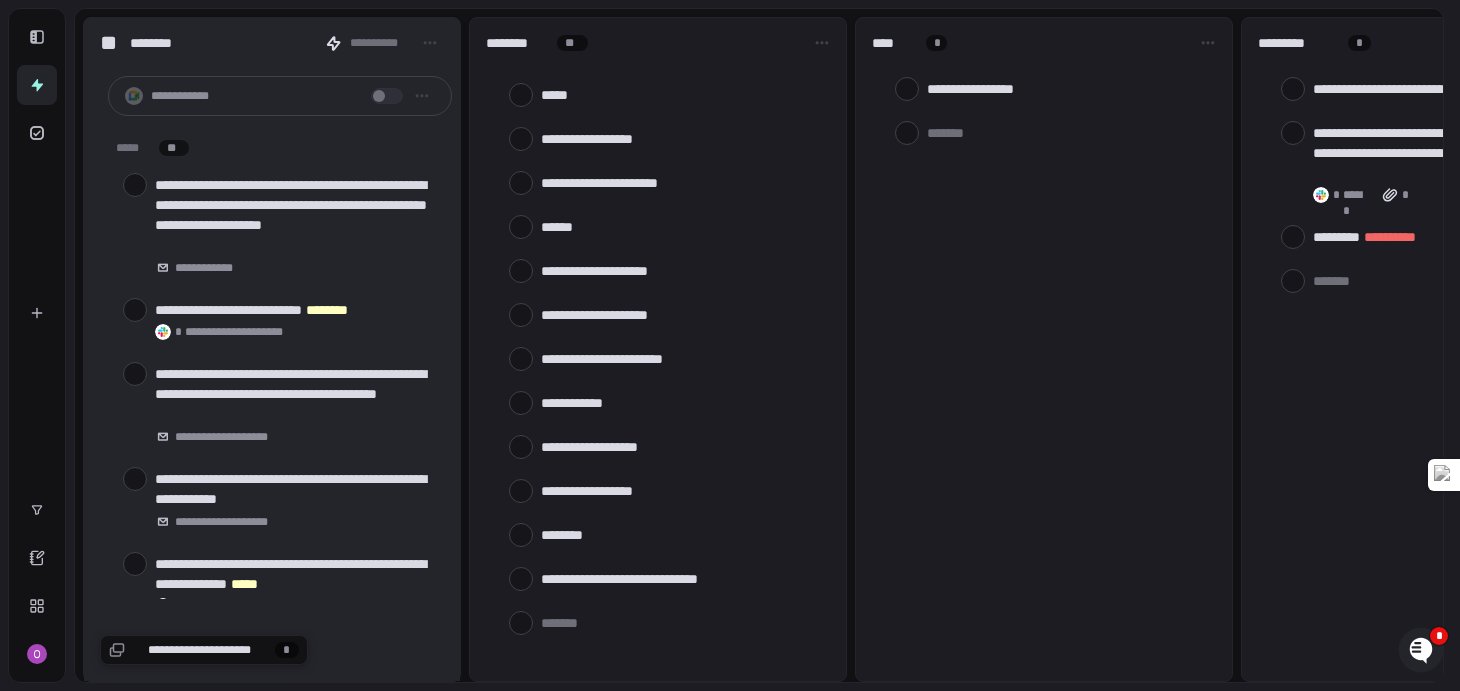 scroll, scrollTop: 1098, scrollLeft: 0, axis: vertical 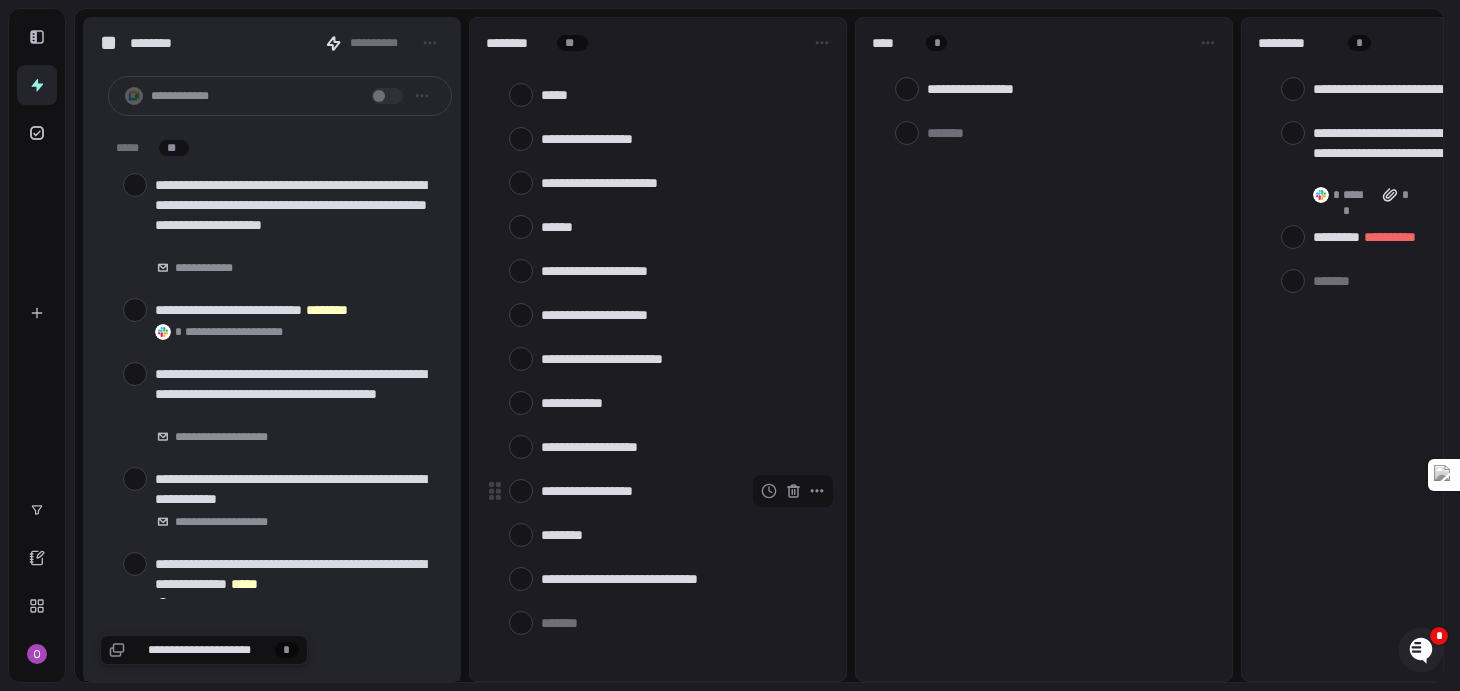 click at bounding box center [521, 491] 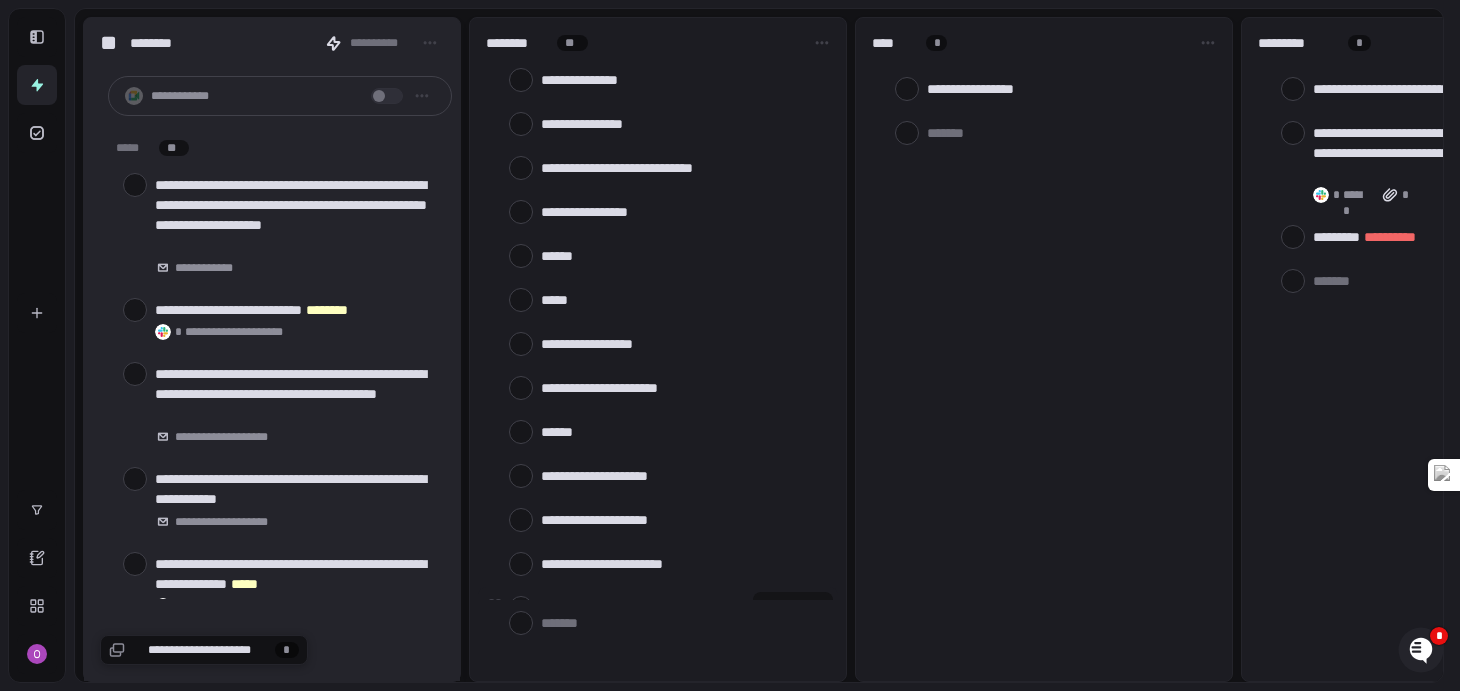 scroll, scrollTop: 1054, scrollLeft: 0, axis: vertical 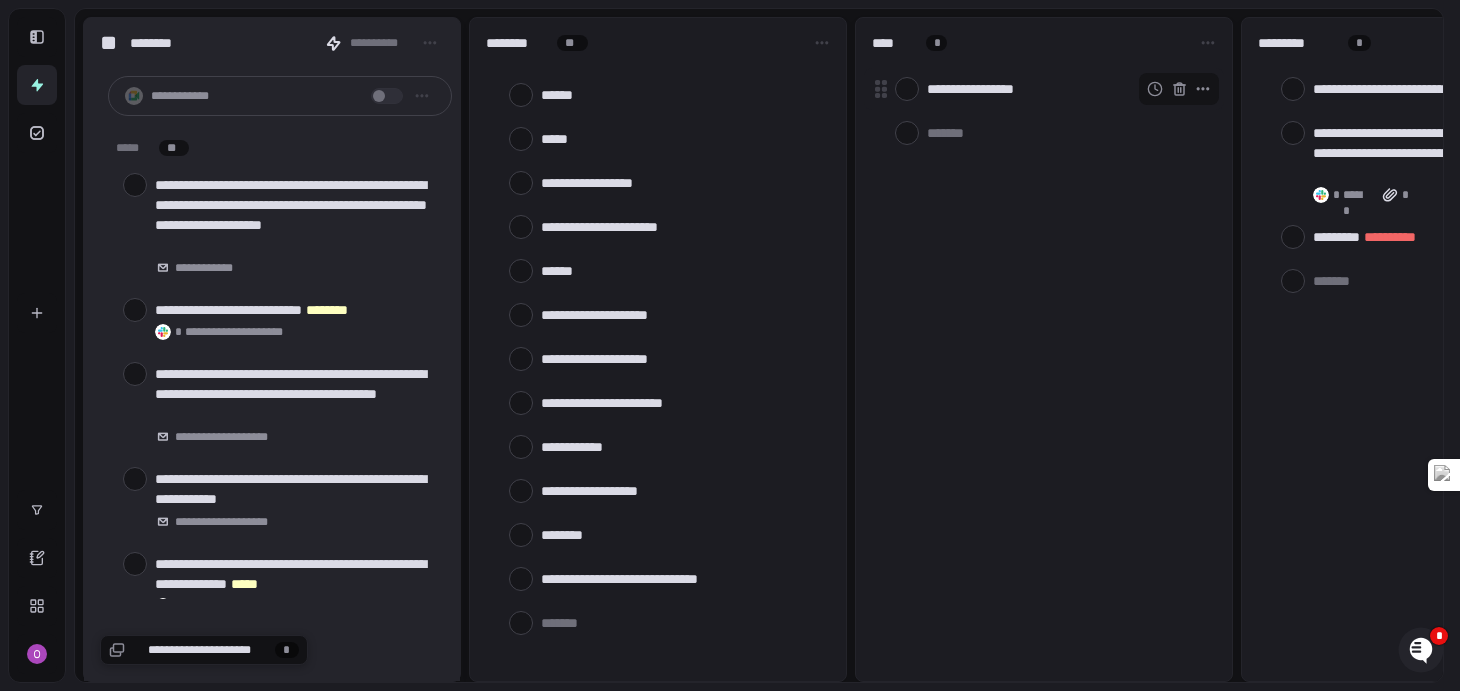 click at bounding box center [907, 89] 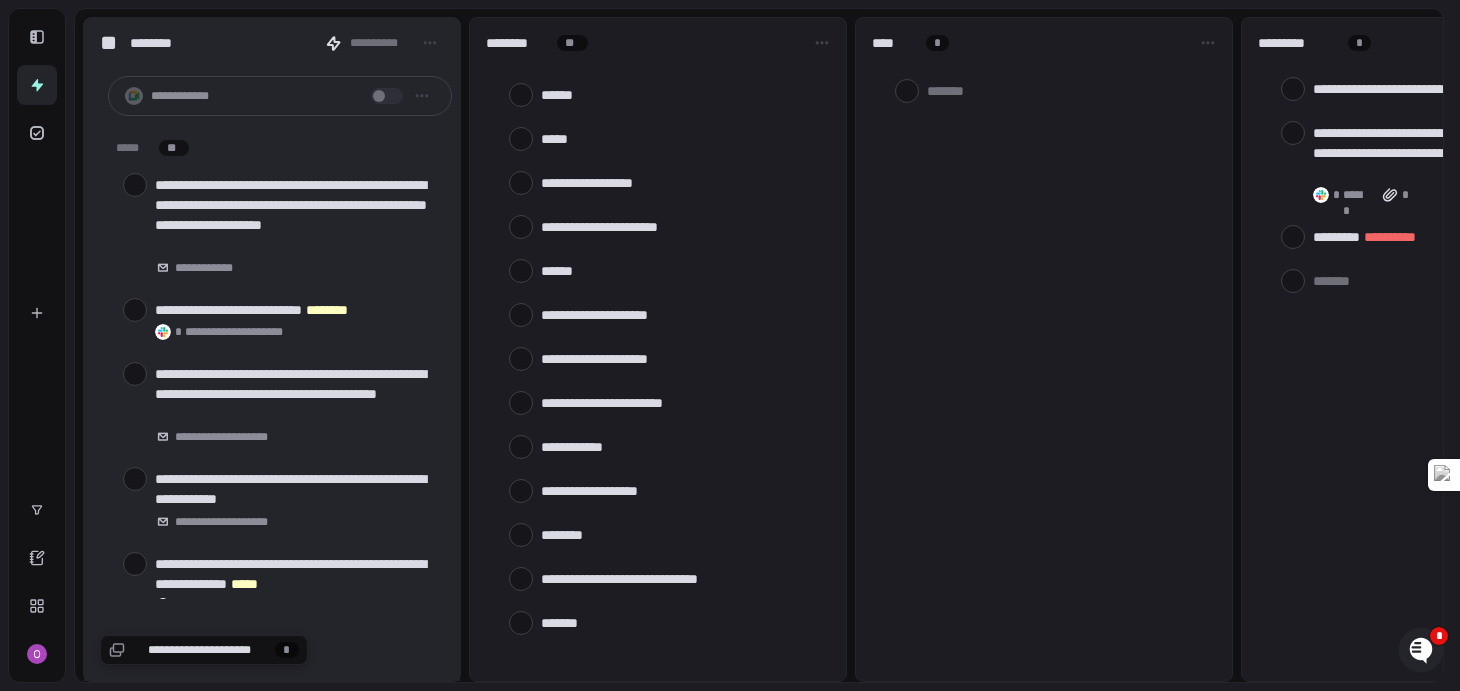 click at bounding box center [681, 622] 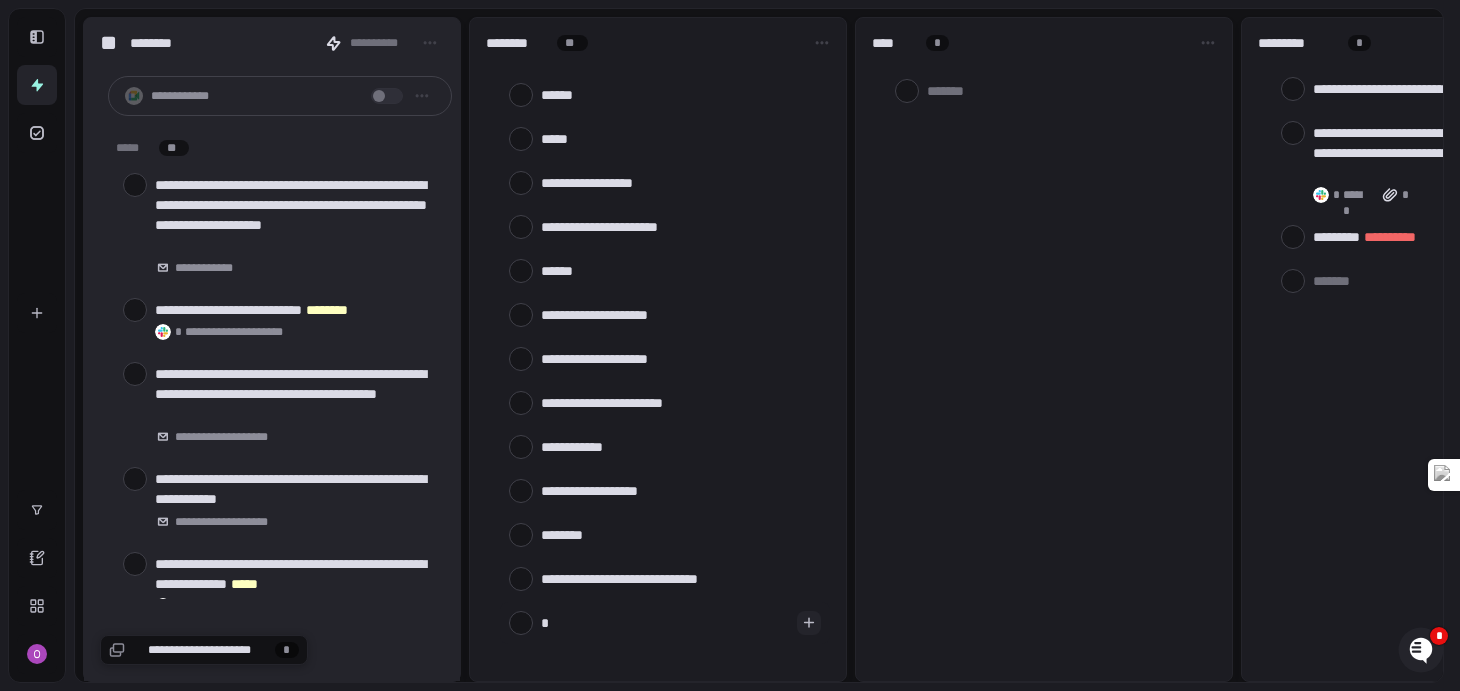 type on "**" 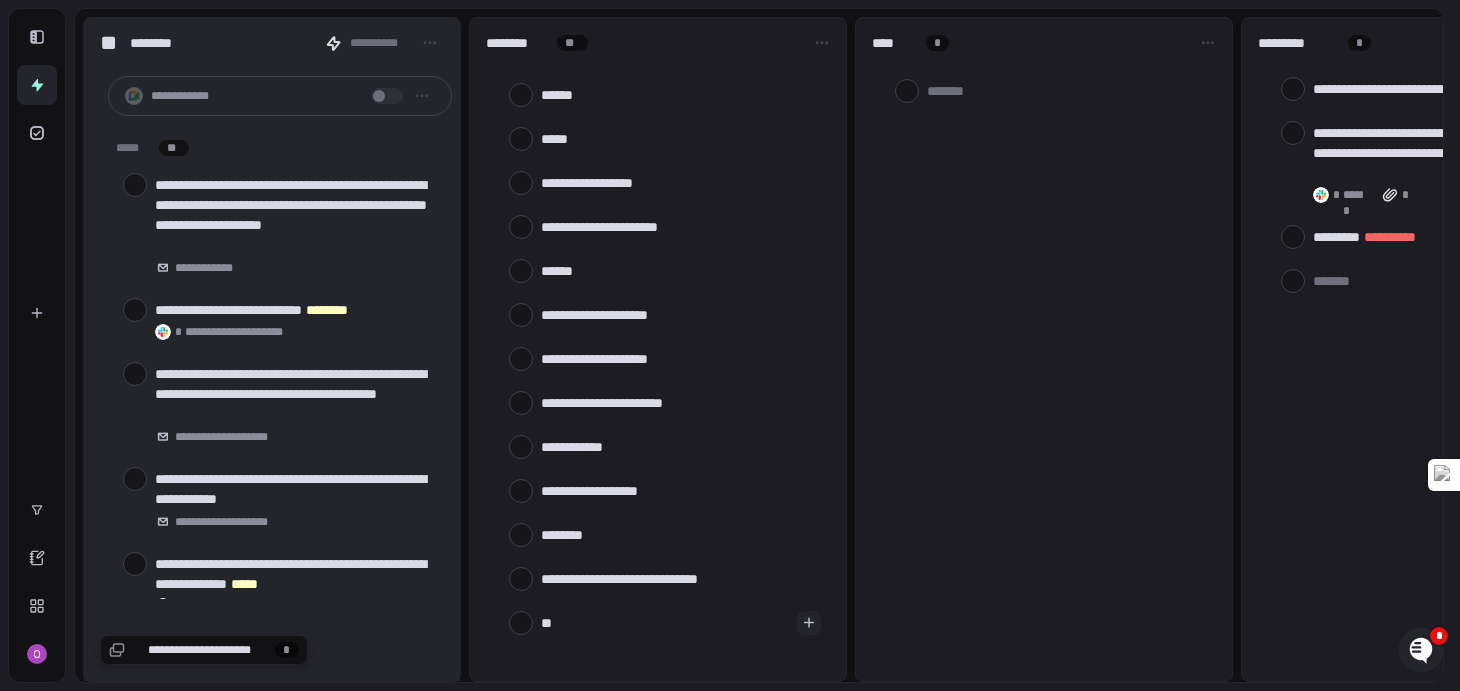 type on "***" 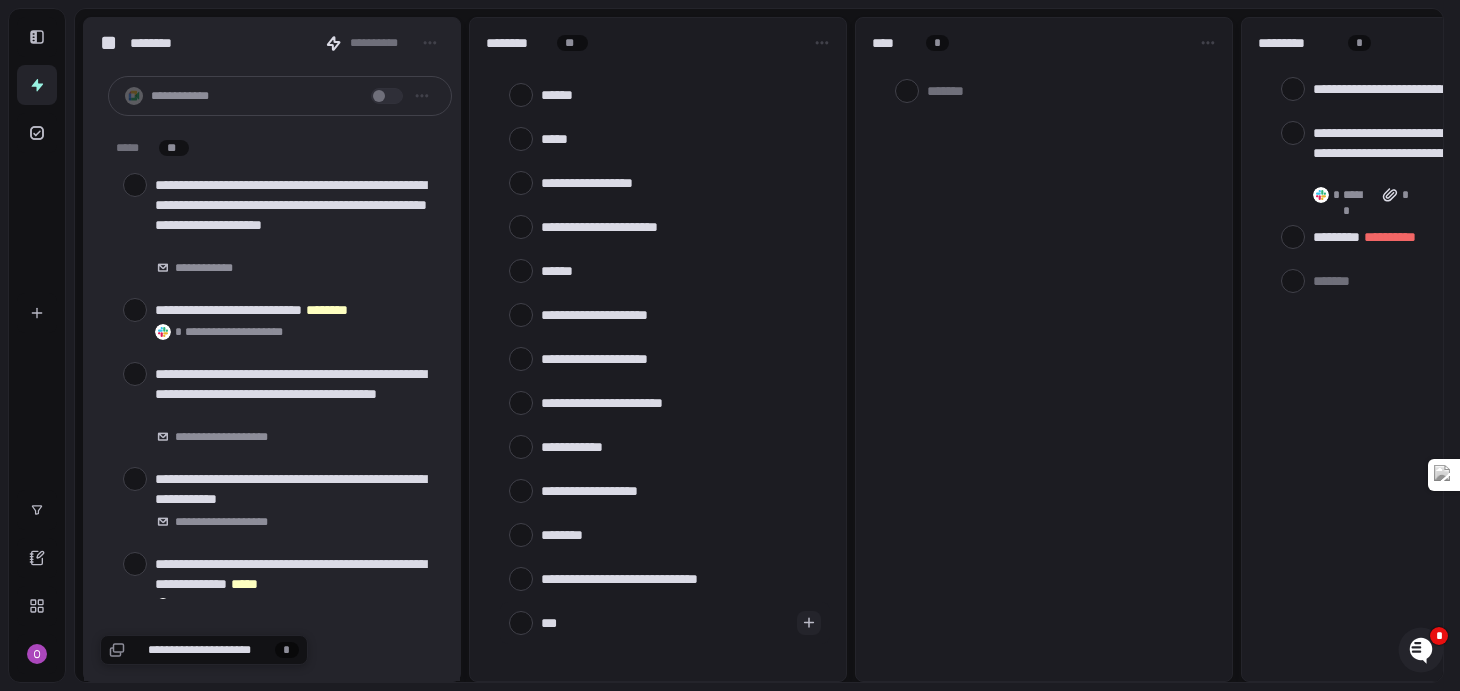 type on "*" 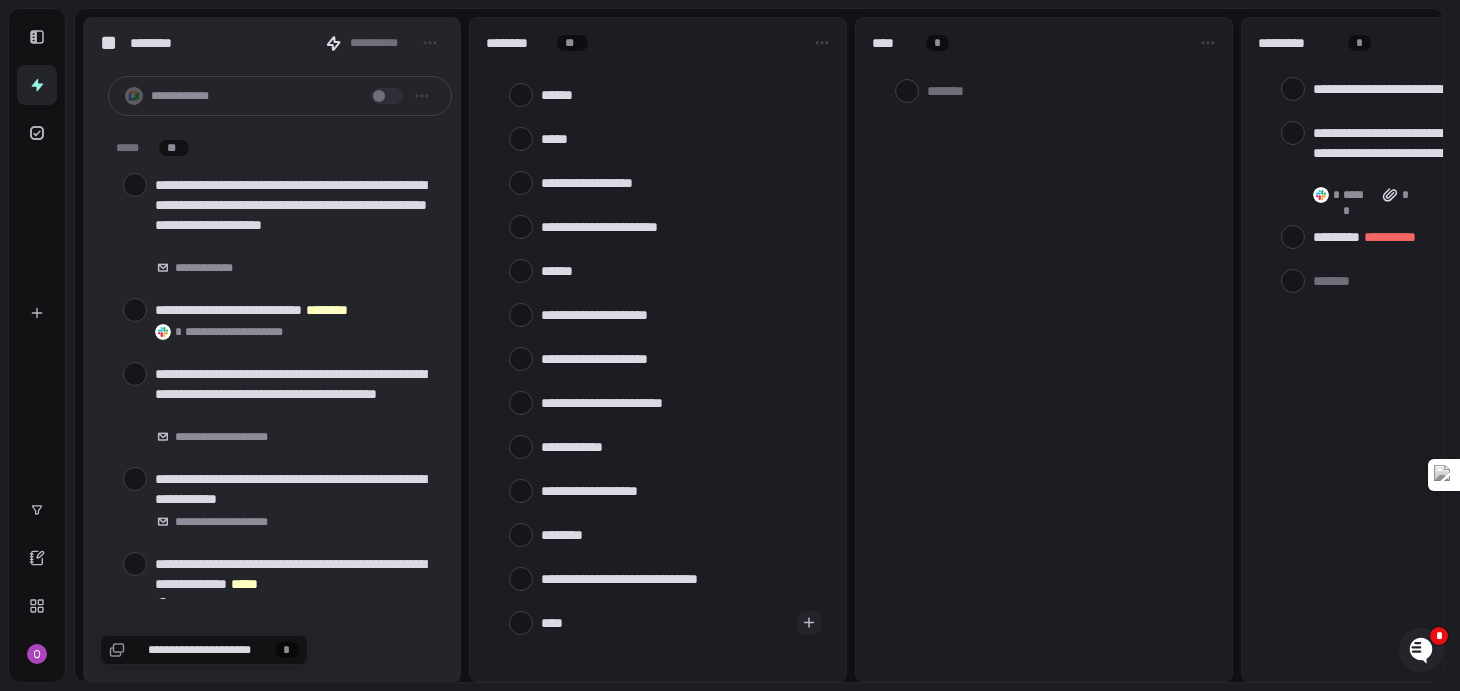 type on "*****" 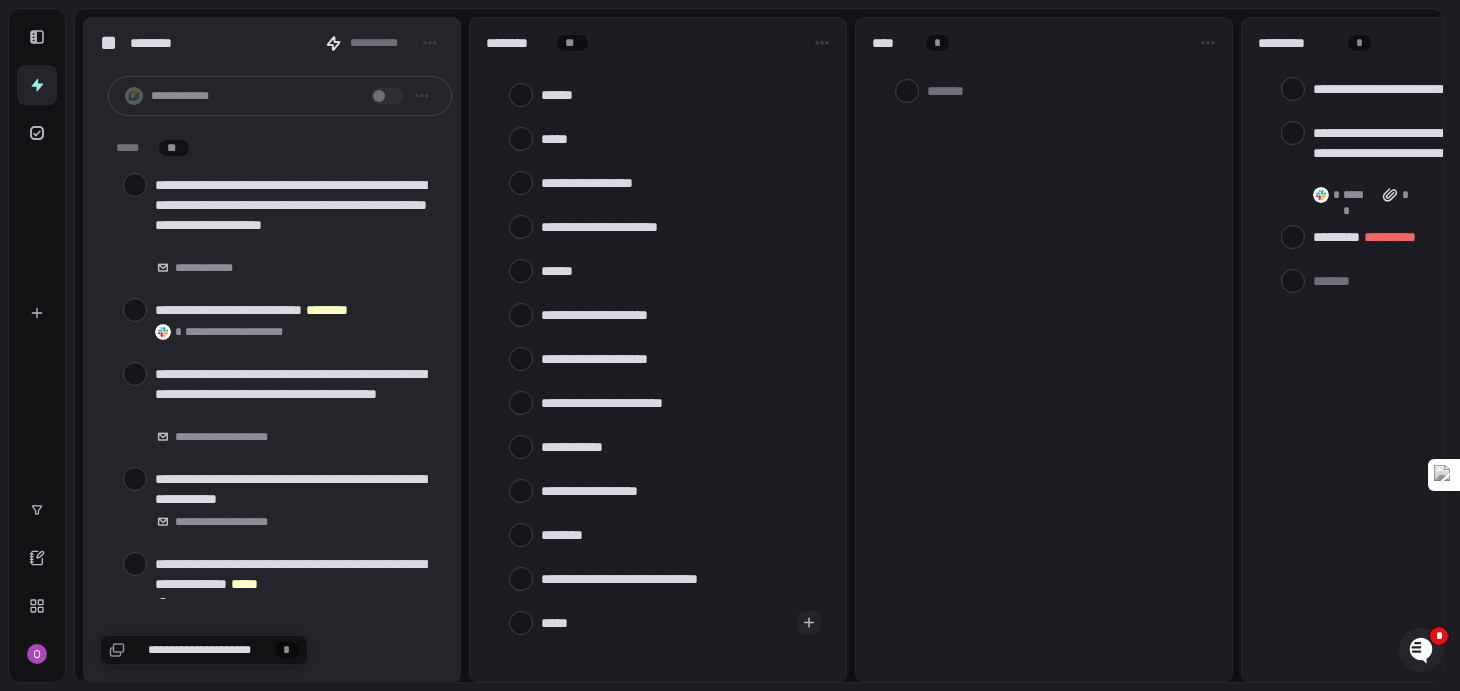 type on "******" 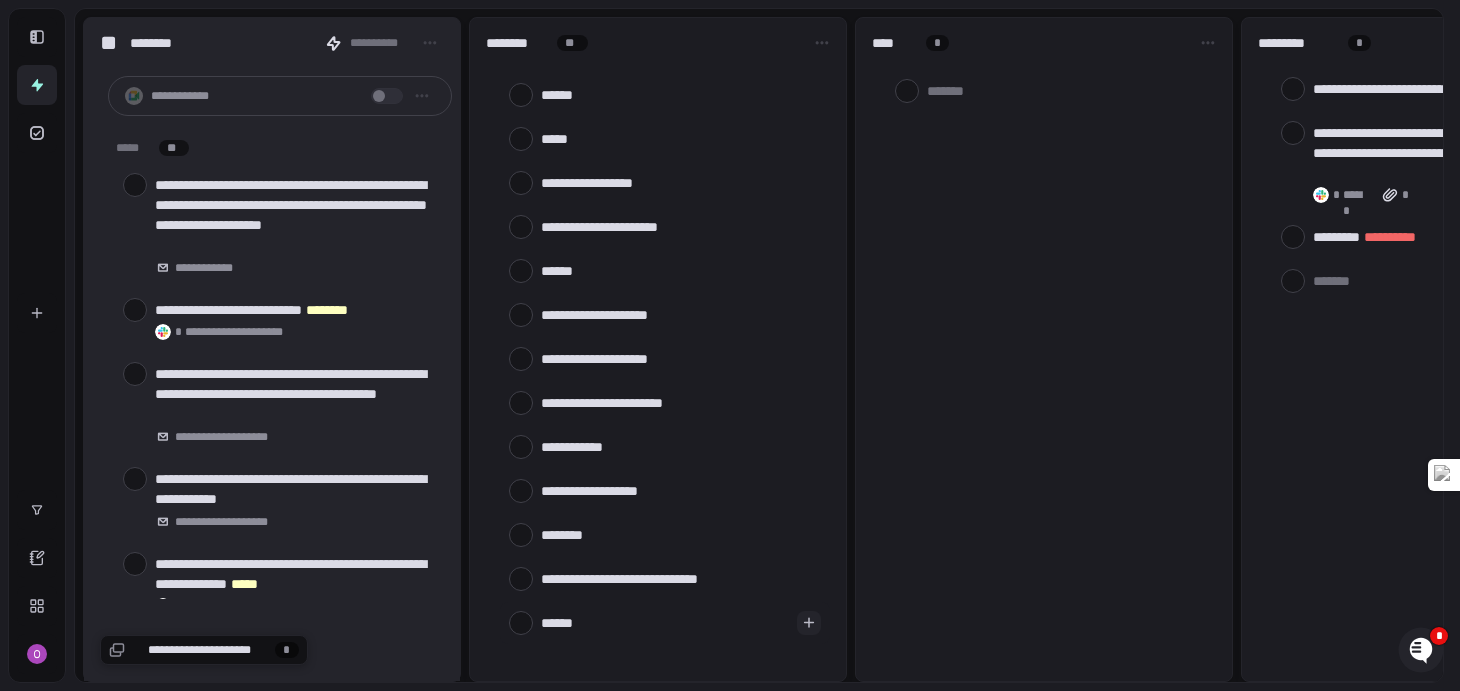 type on "******" 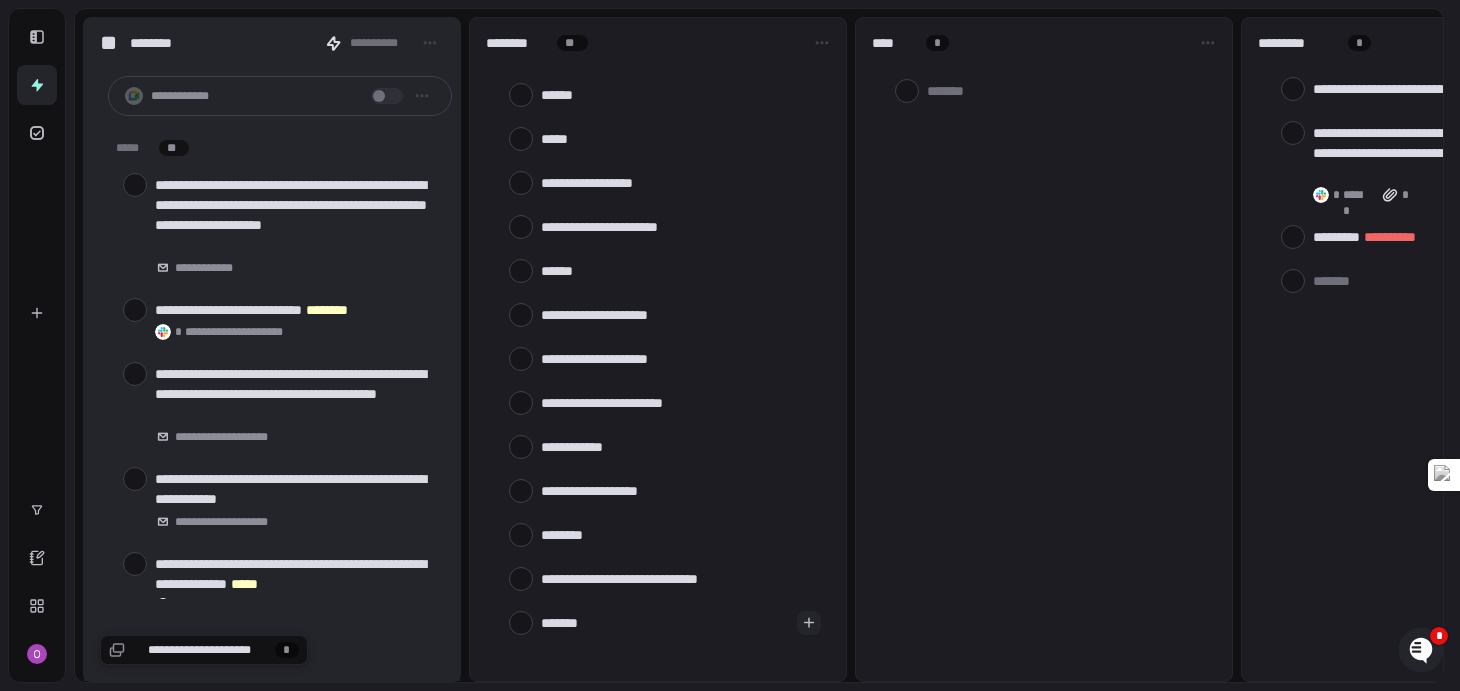 type on "********" 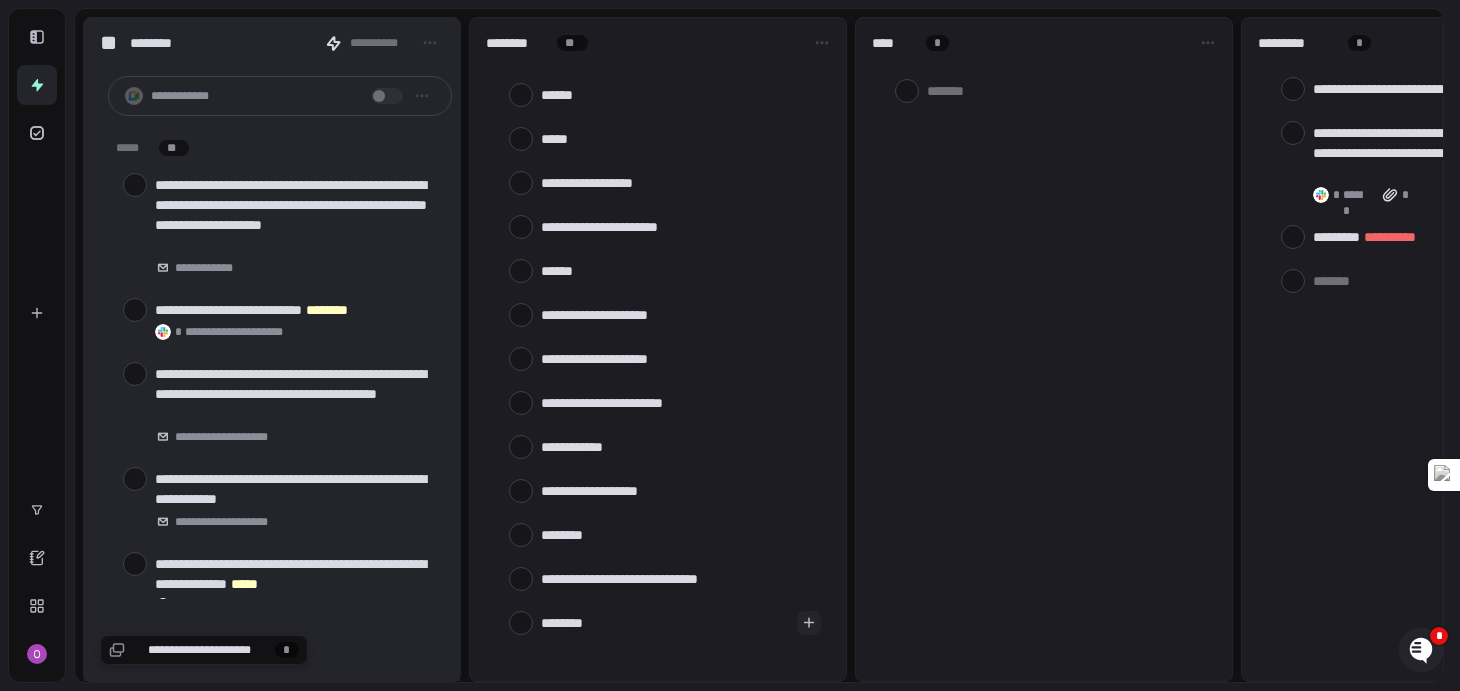 type on "********" 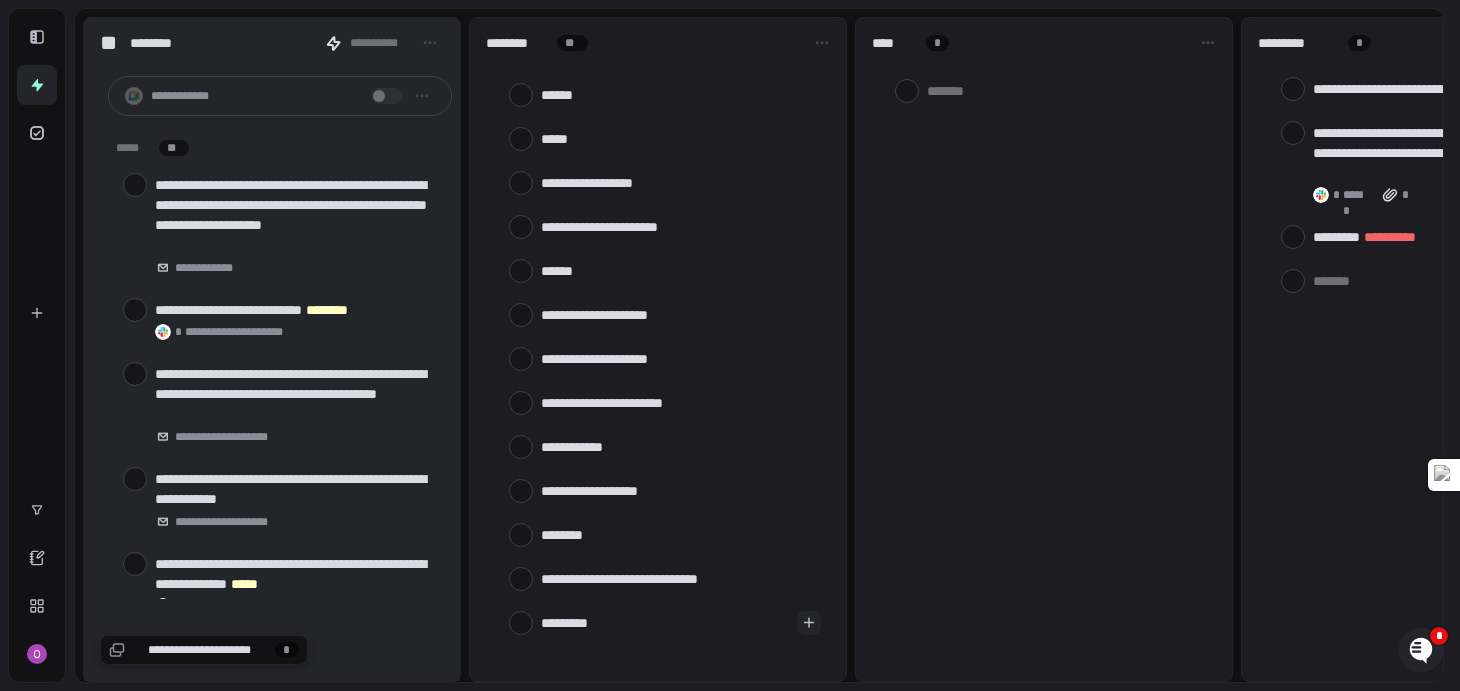 type on "*" 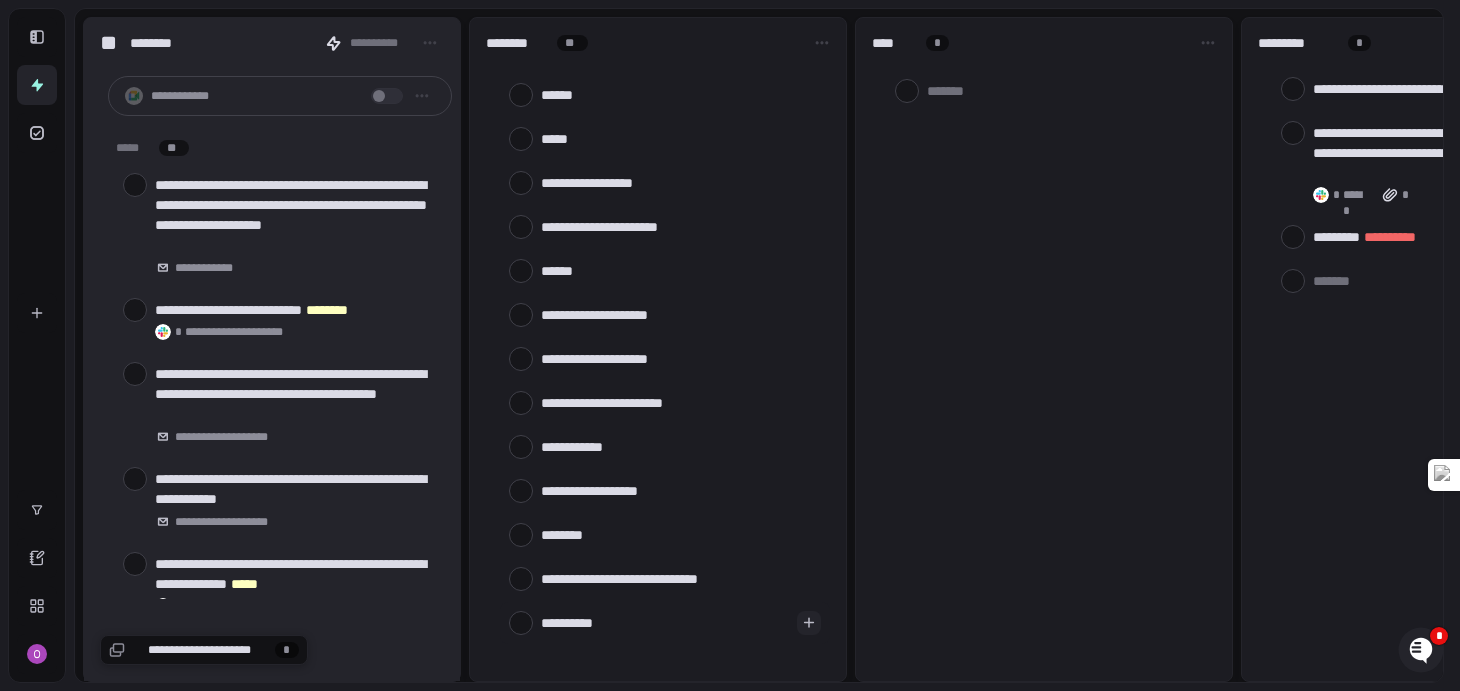 type on "**********" 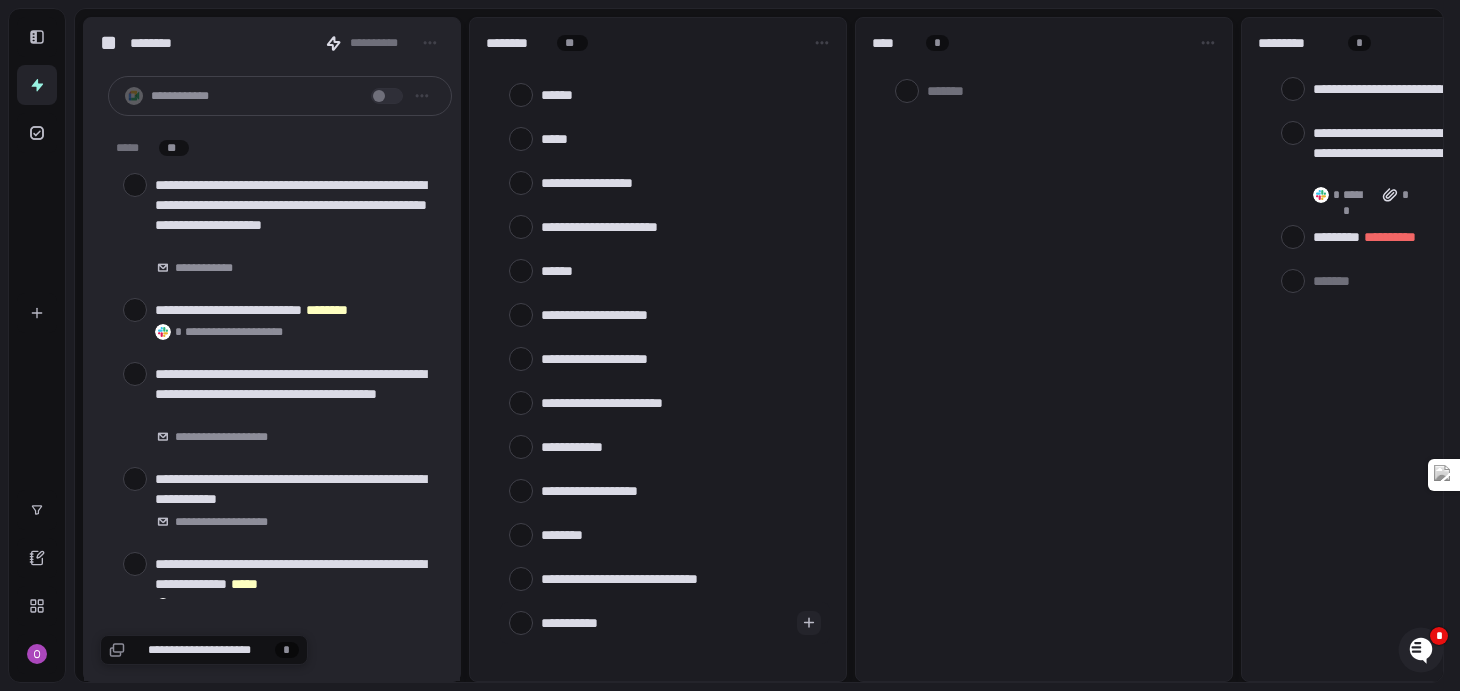 type on "**********" 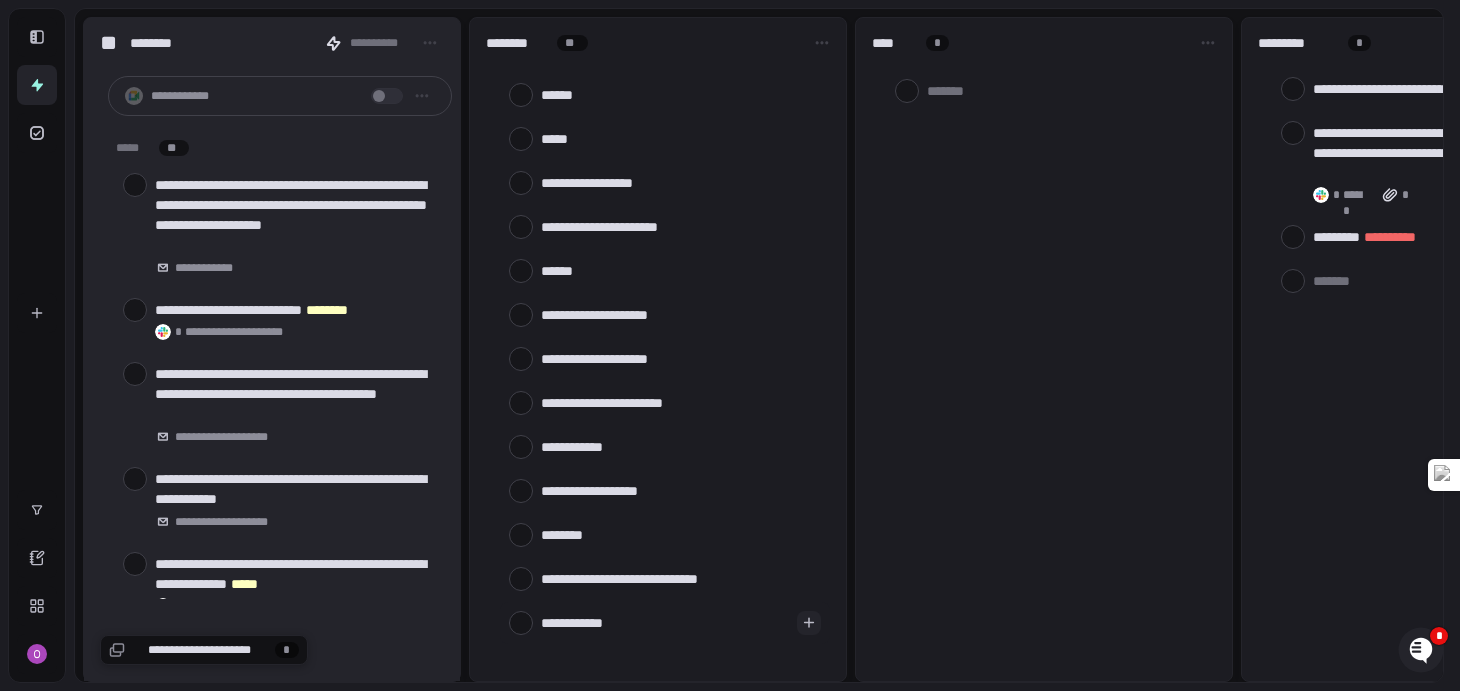 type on "**********" 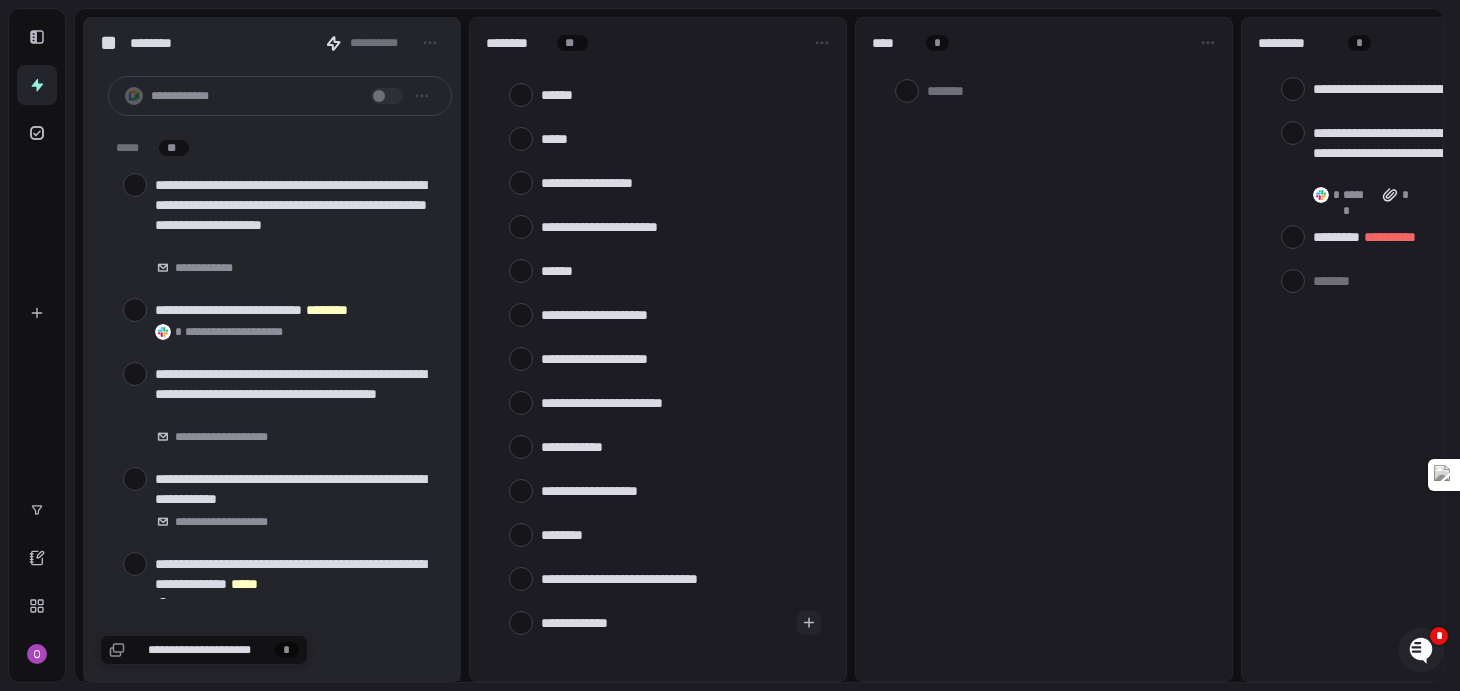 type on "**********" 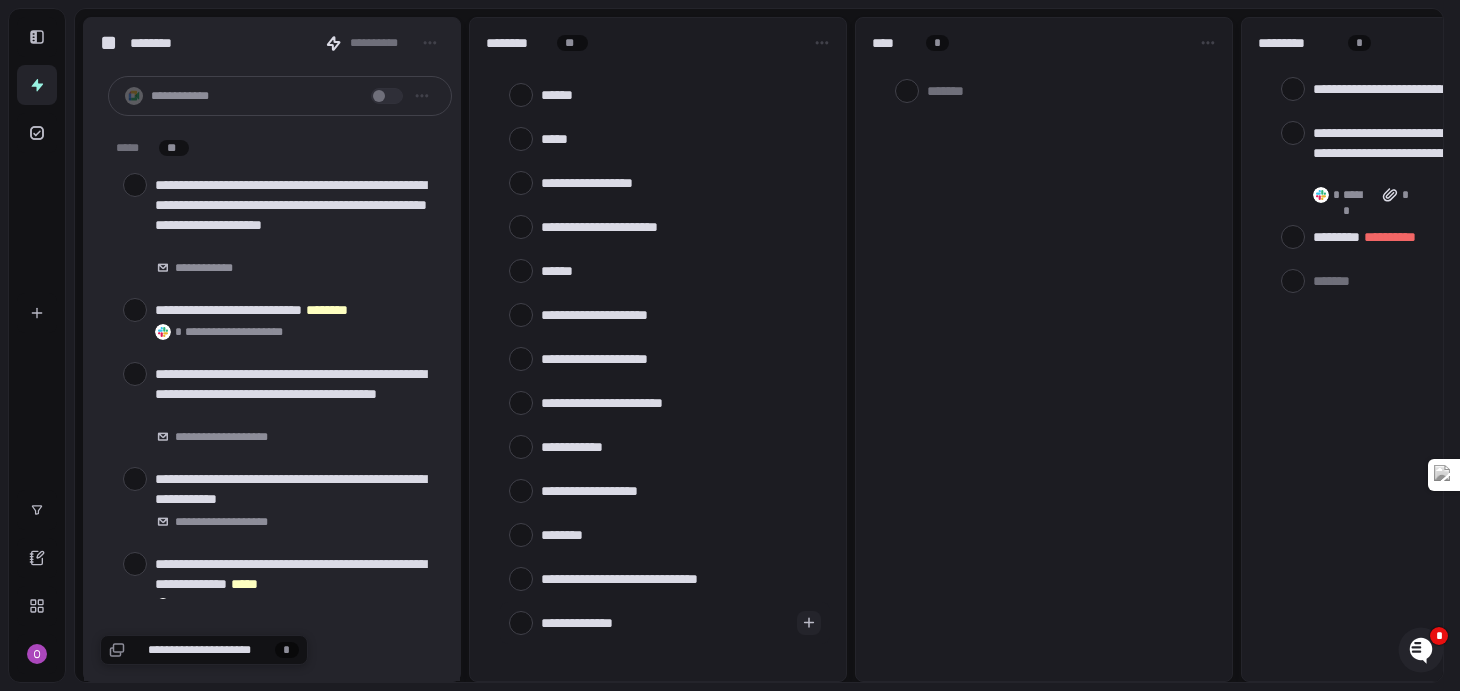 type 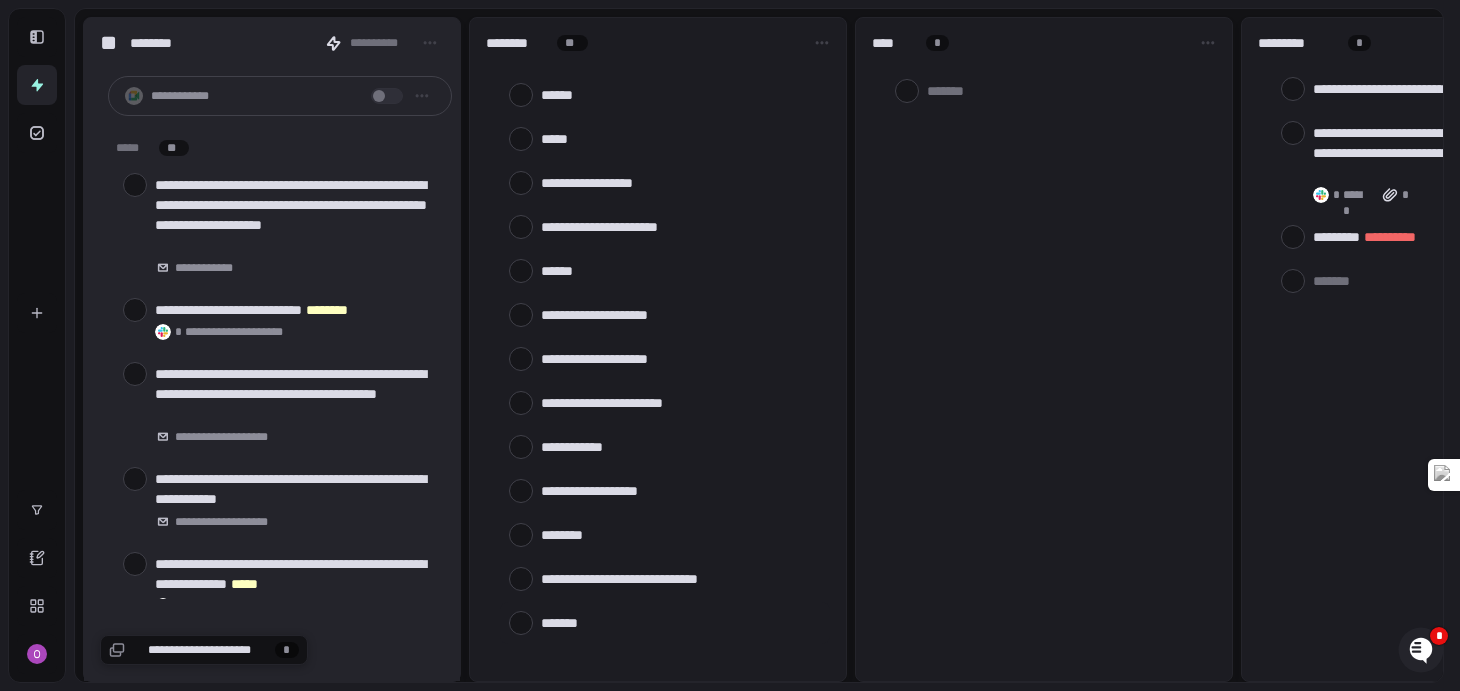 click at bounding box center [681, 622] 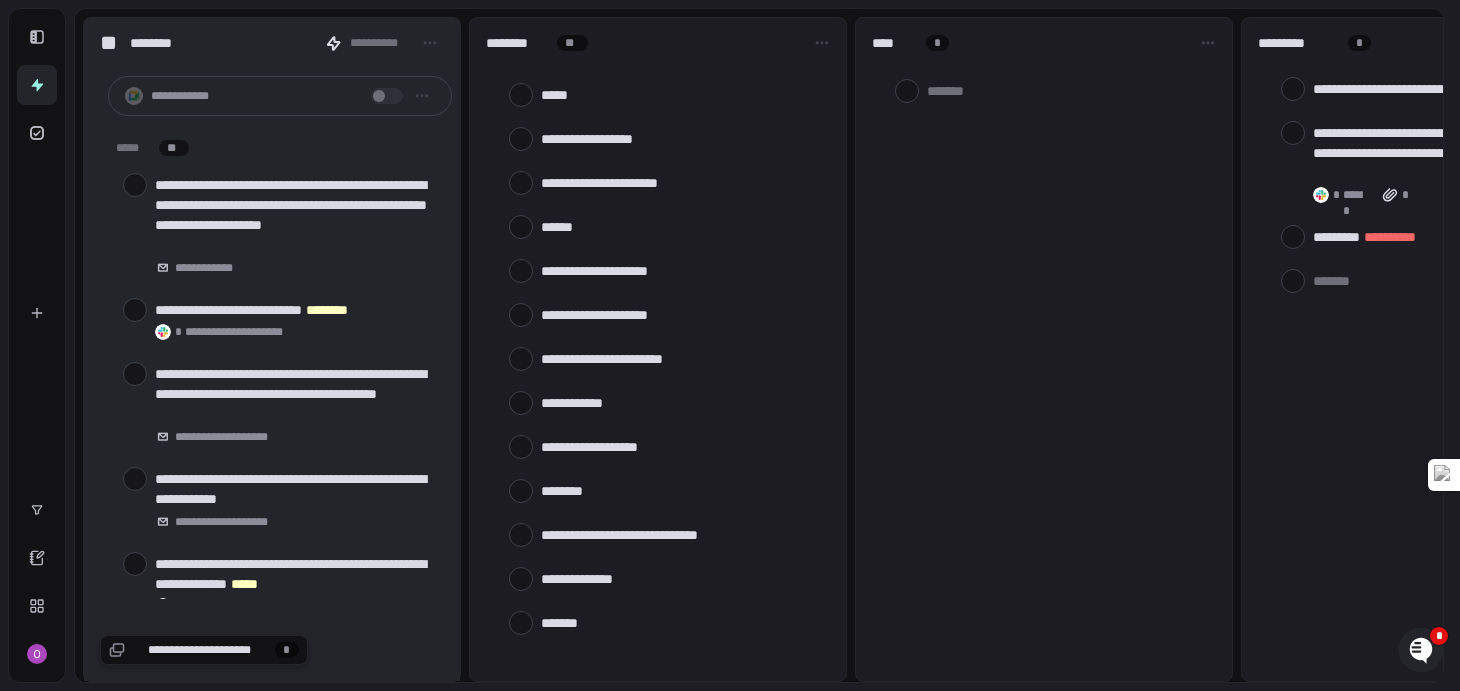 type on "*" 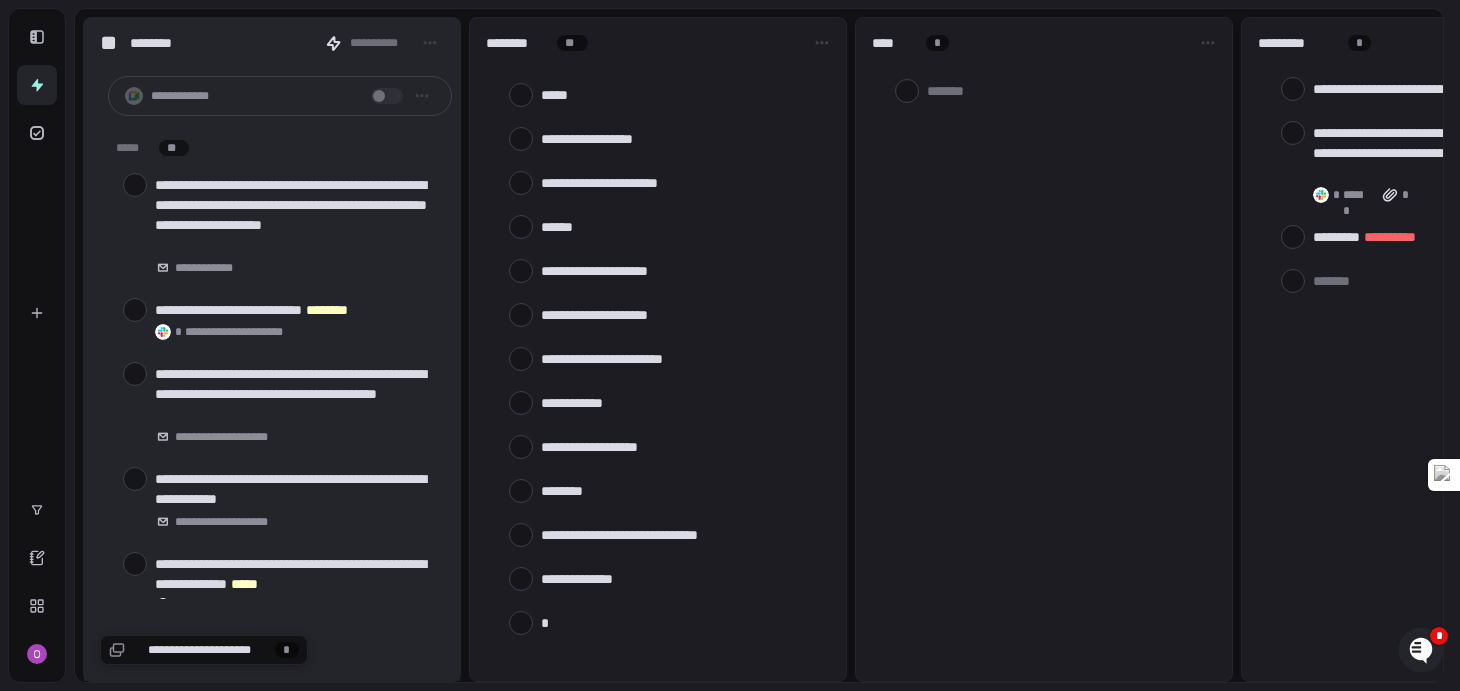 type on "**" 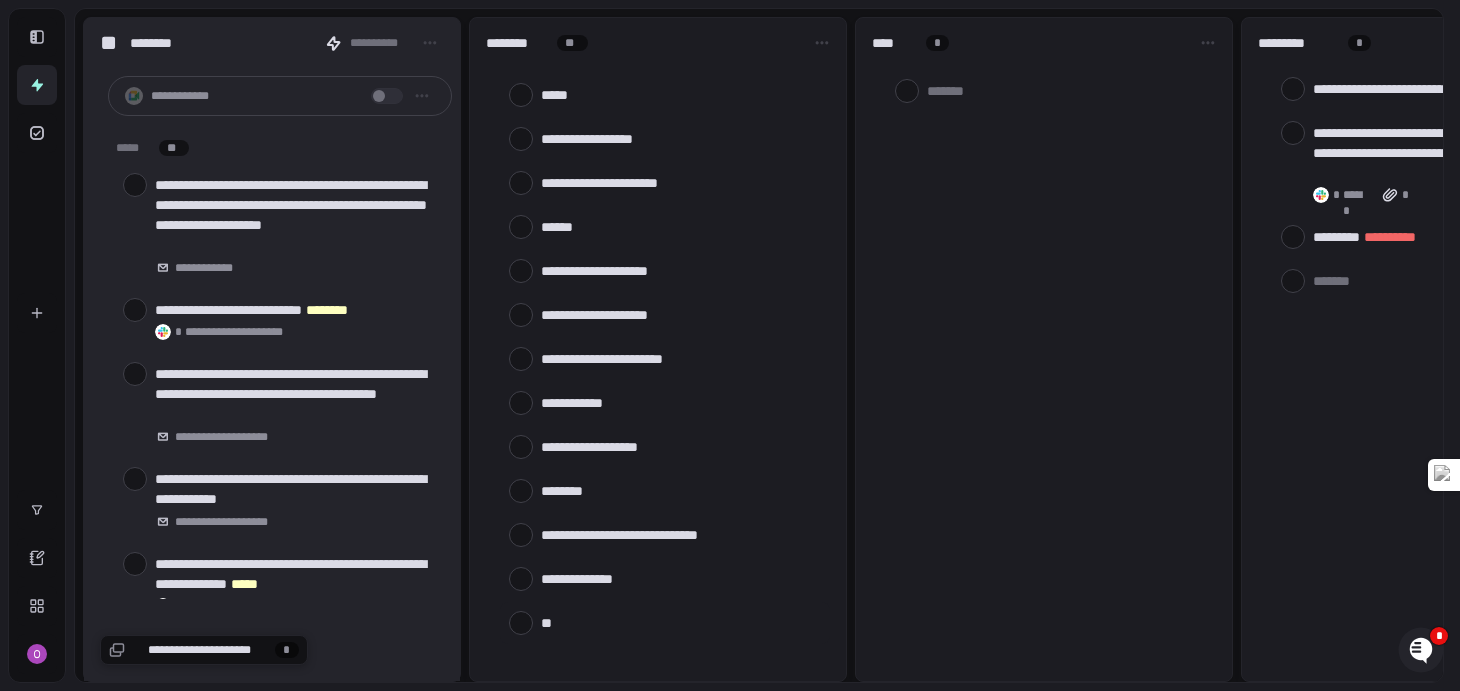 type on "***" 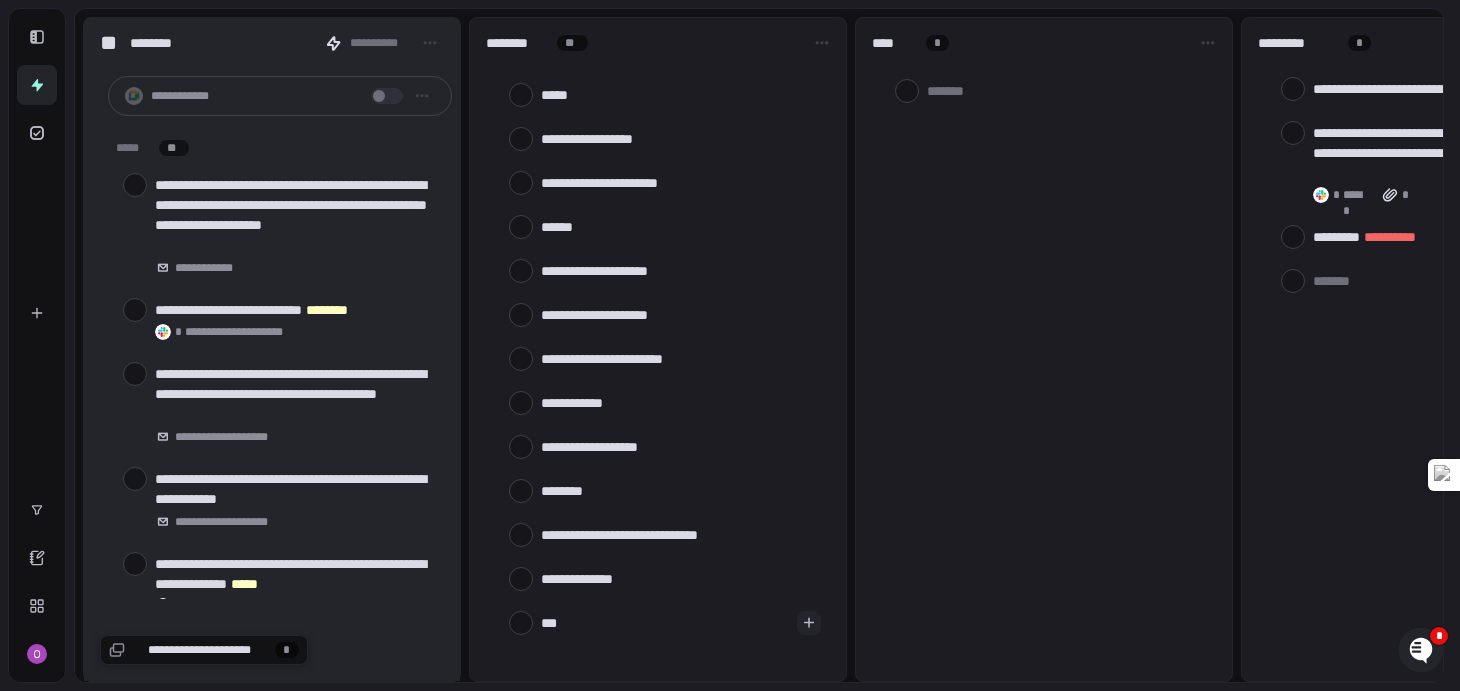 type on "****" 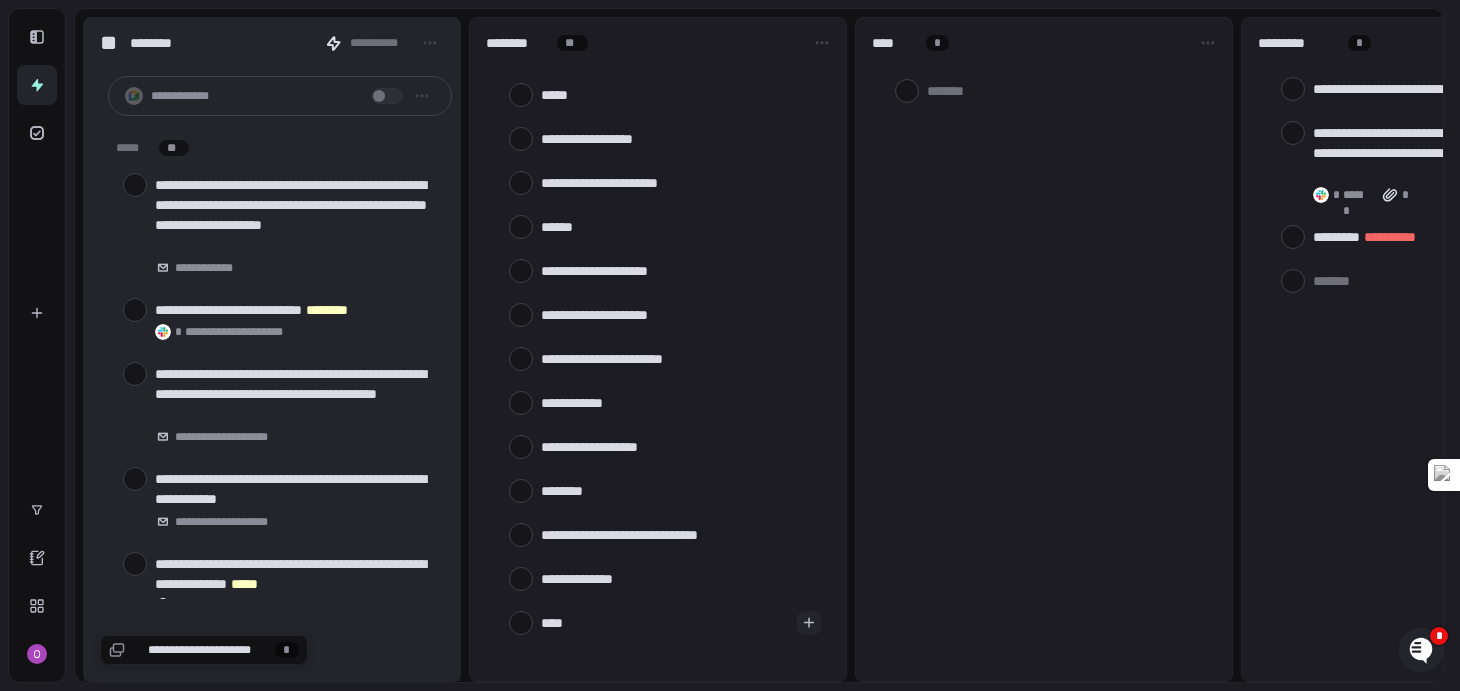 type on "*****" 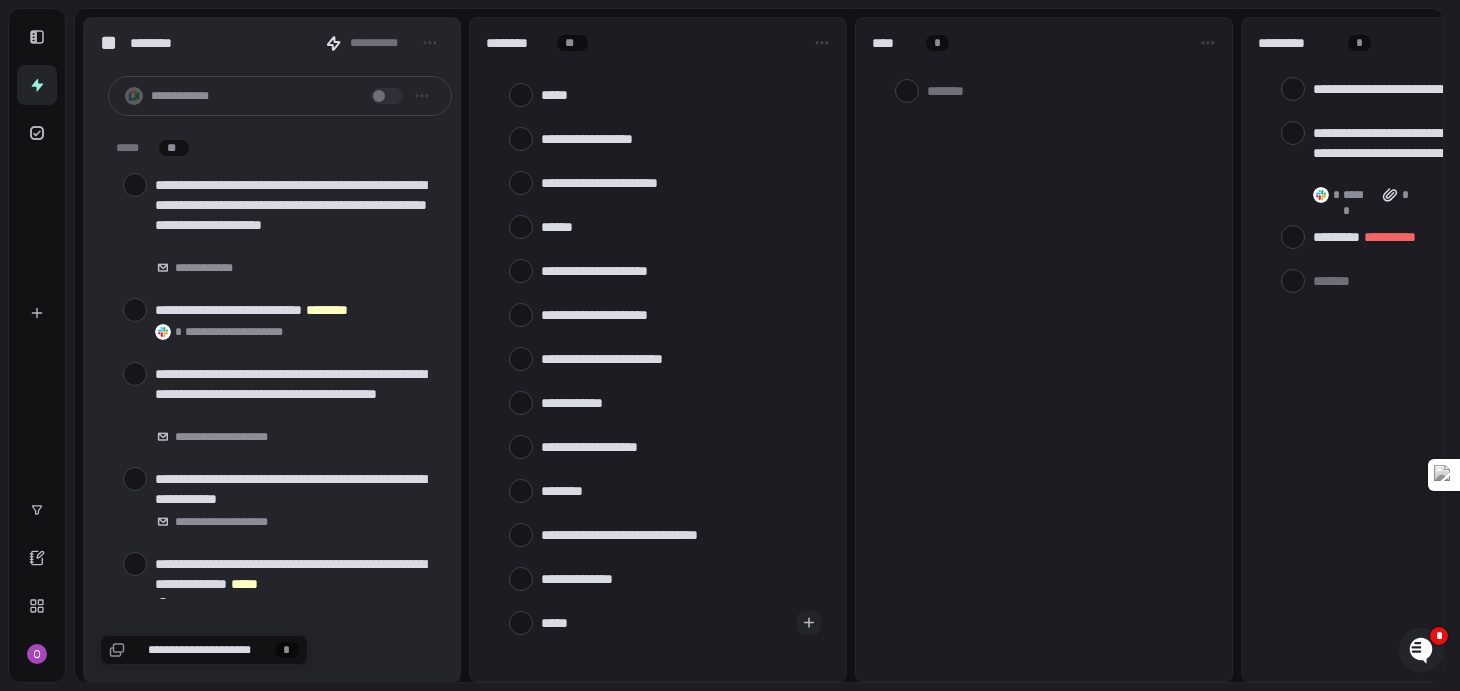type on "*" 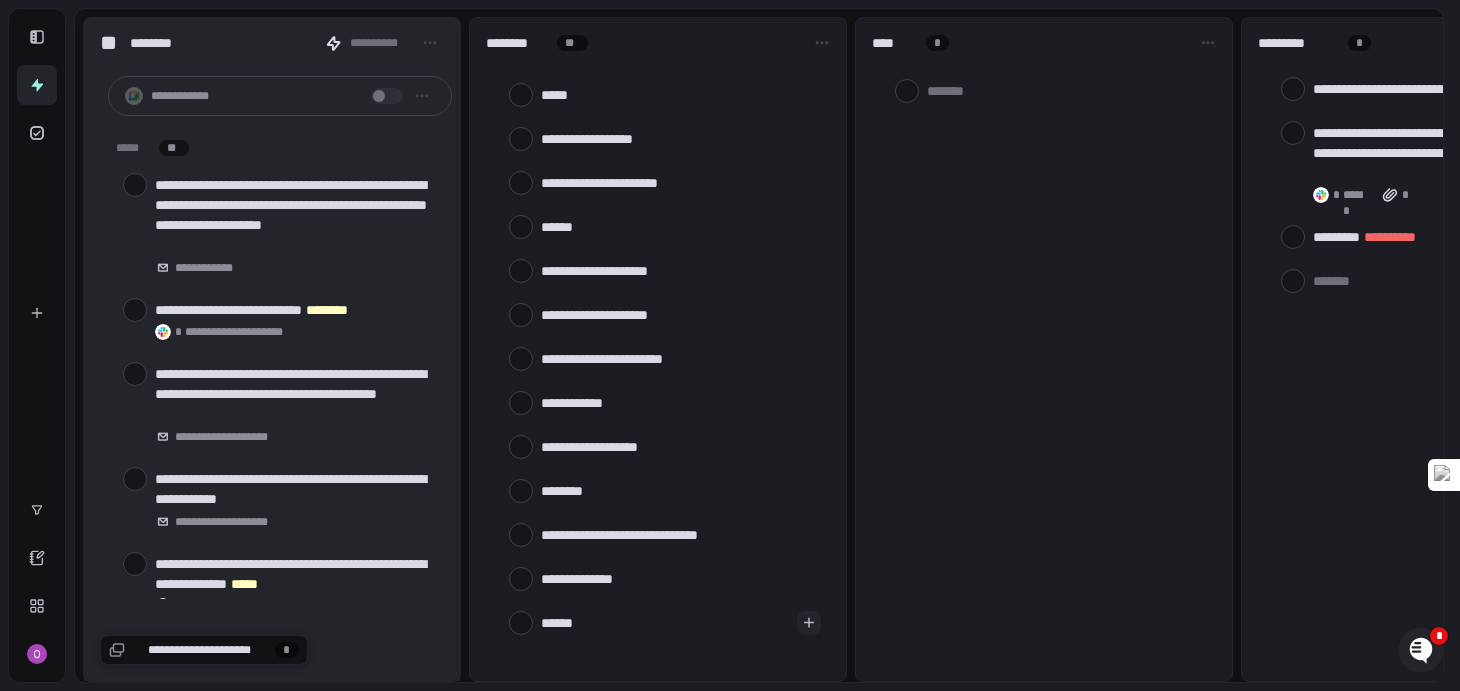 type on "*******" 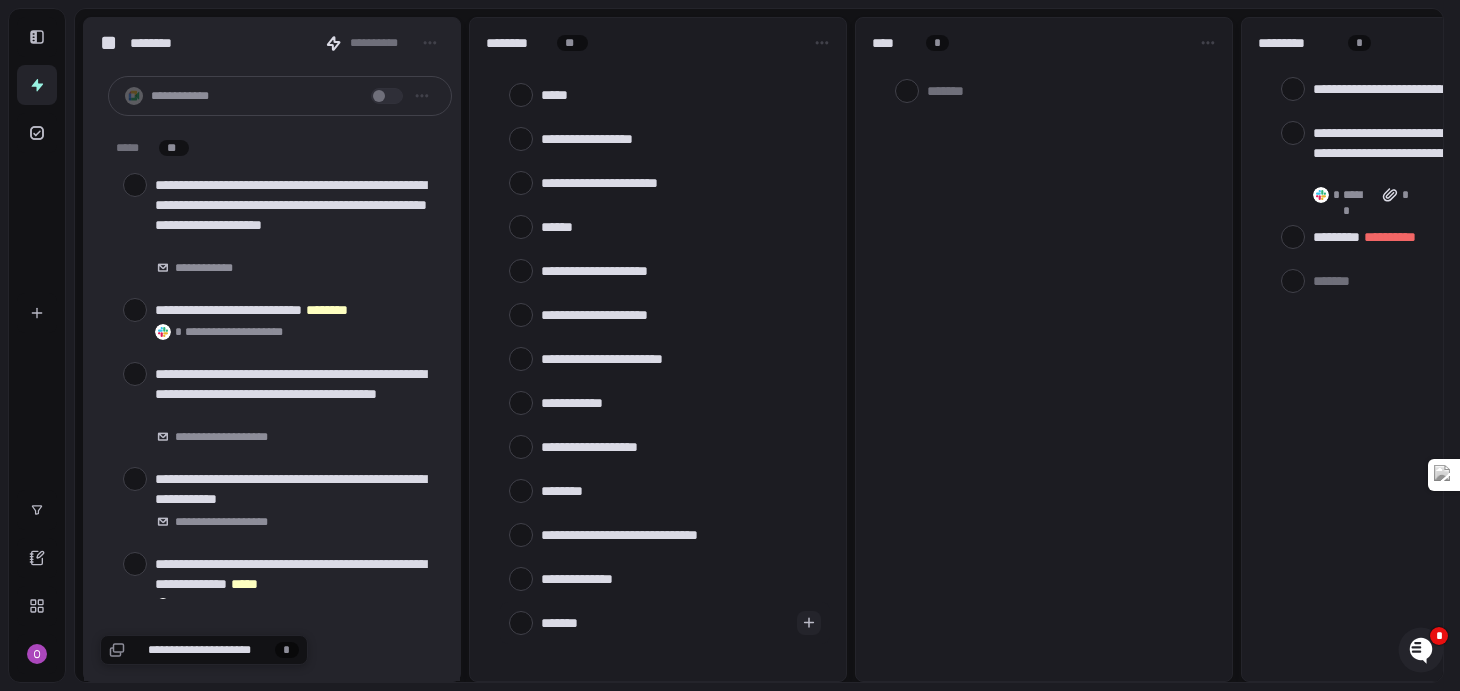 type on "********" 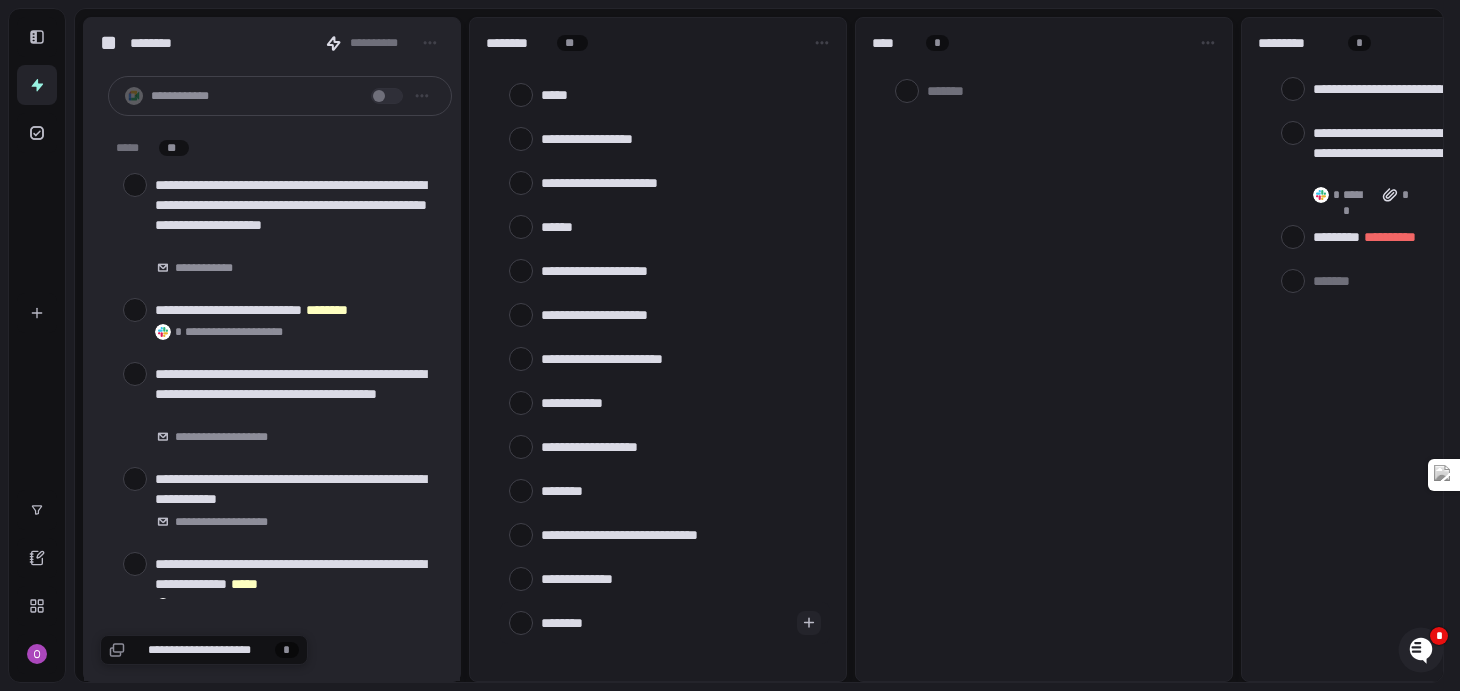 type on "********" 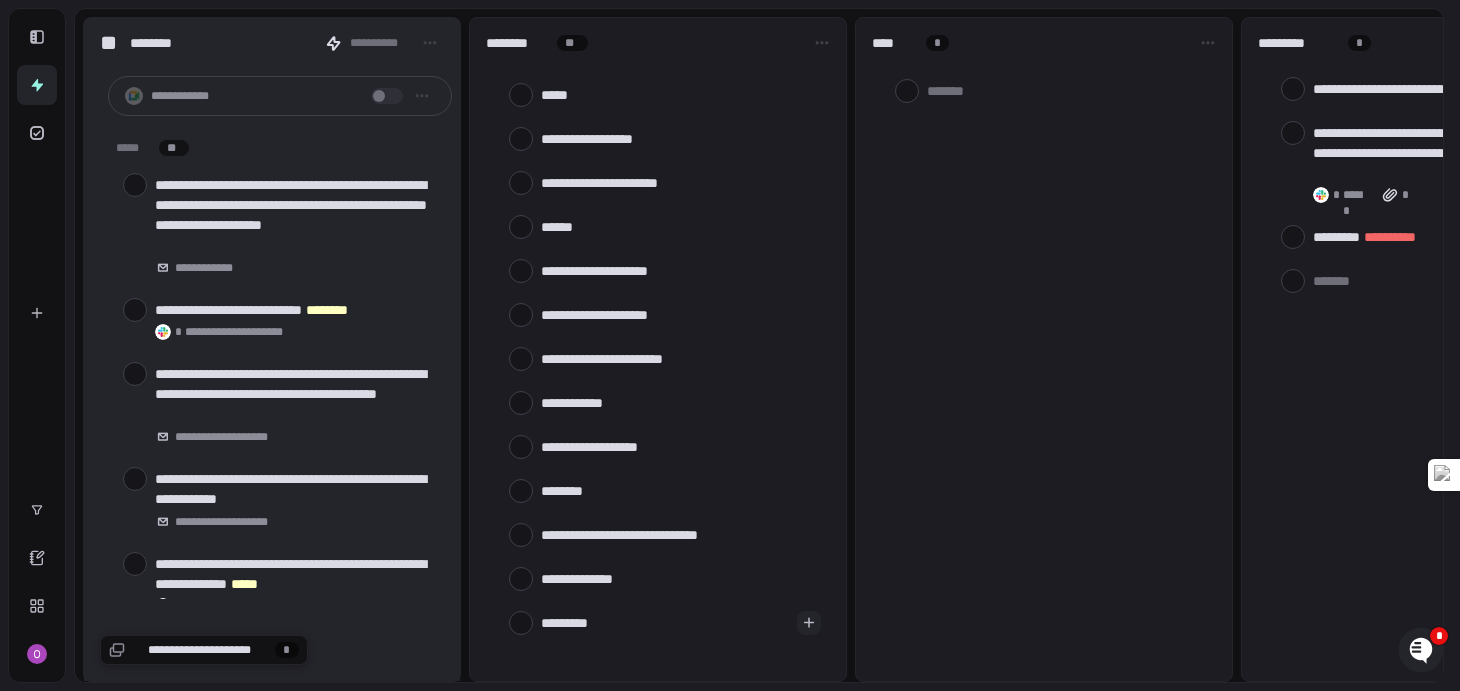 type on "*" 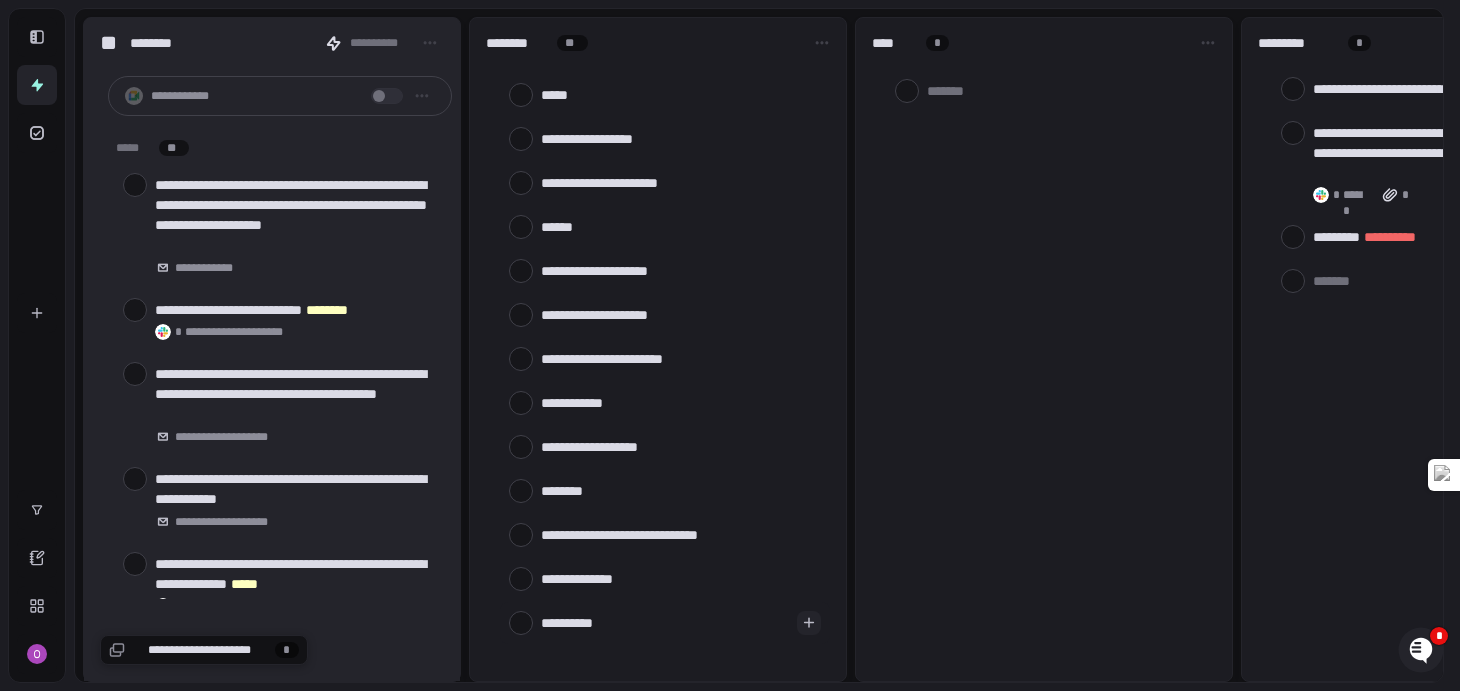 type on "**********" 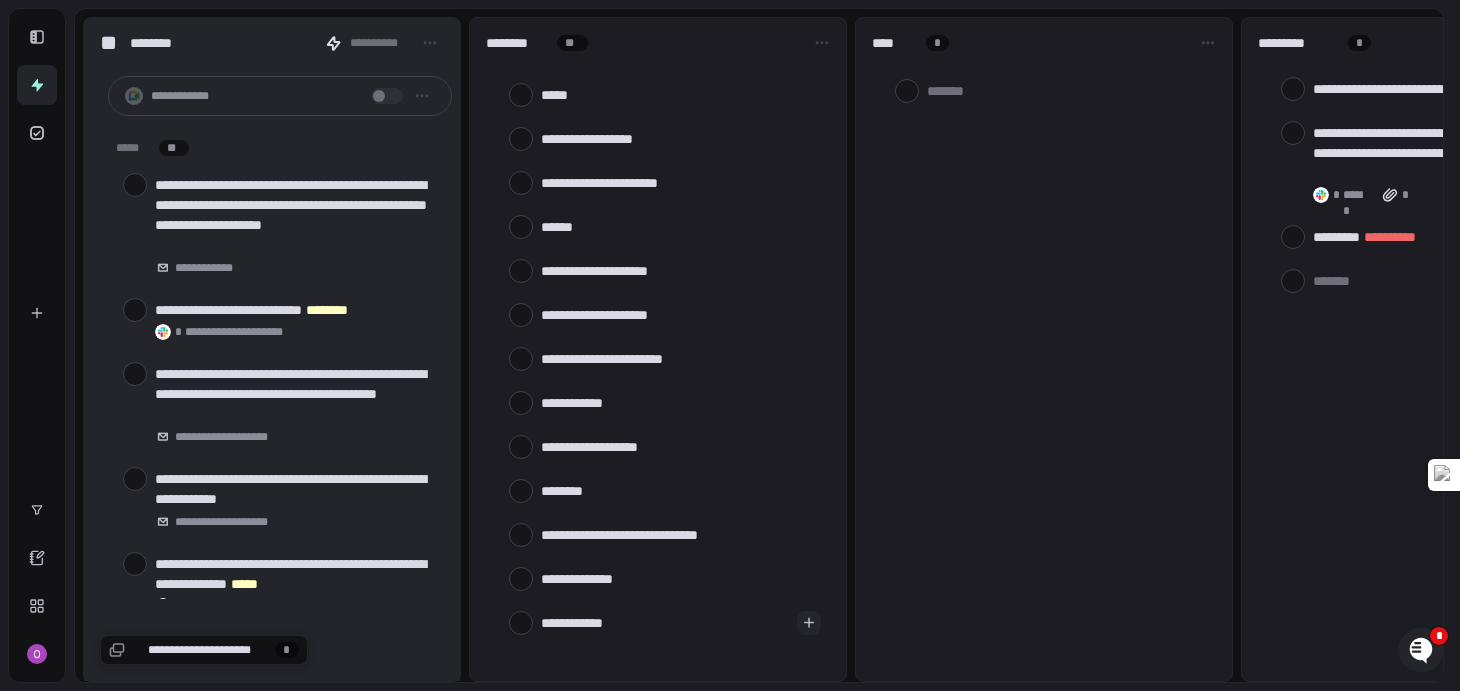 type on "**********" 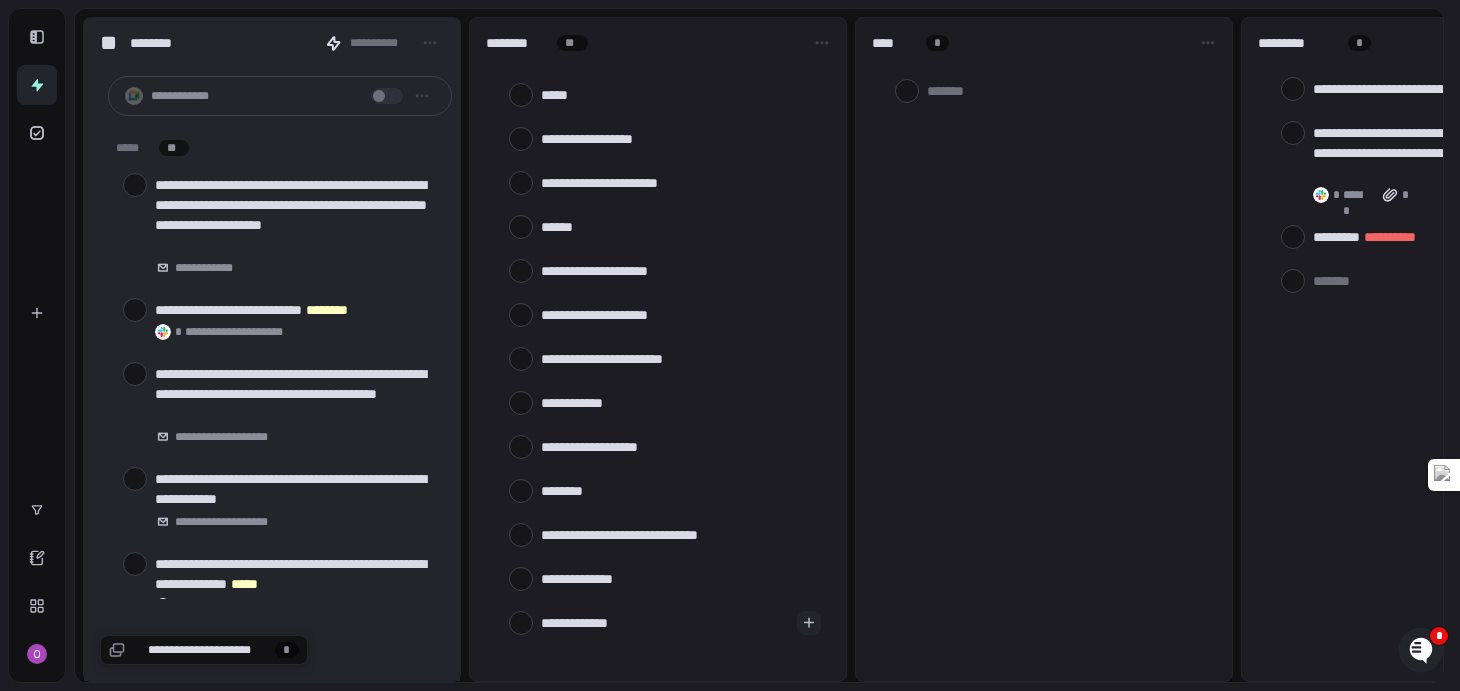 type on "**********" 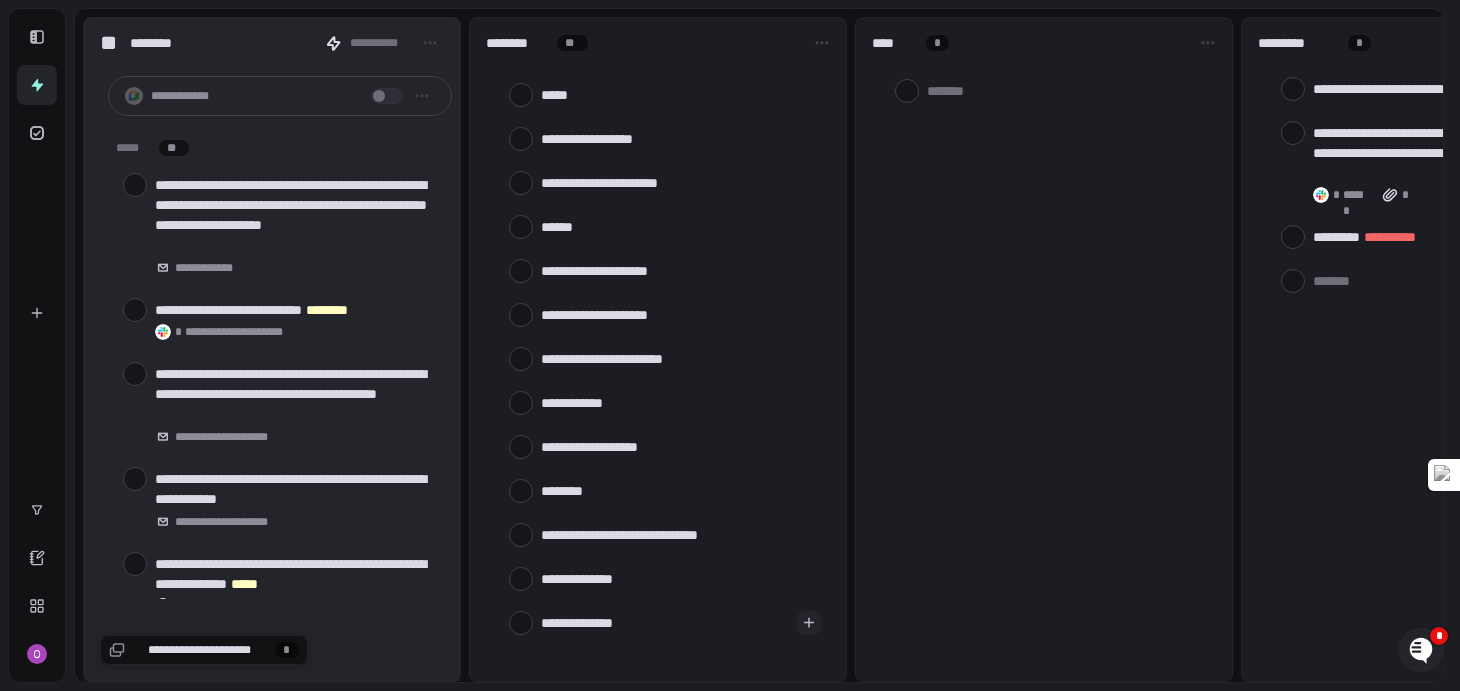 type on "**********" 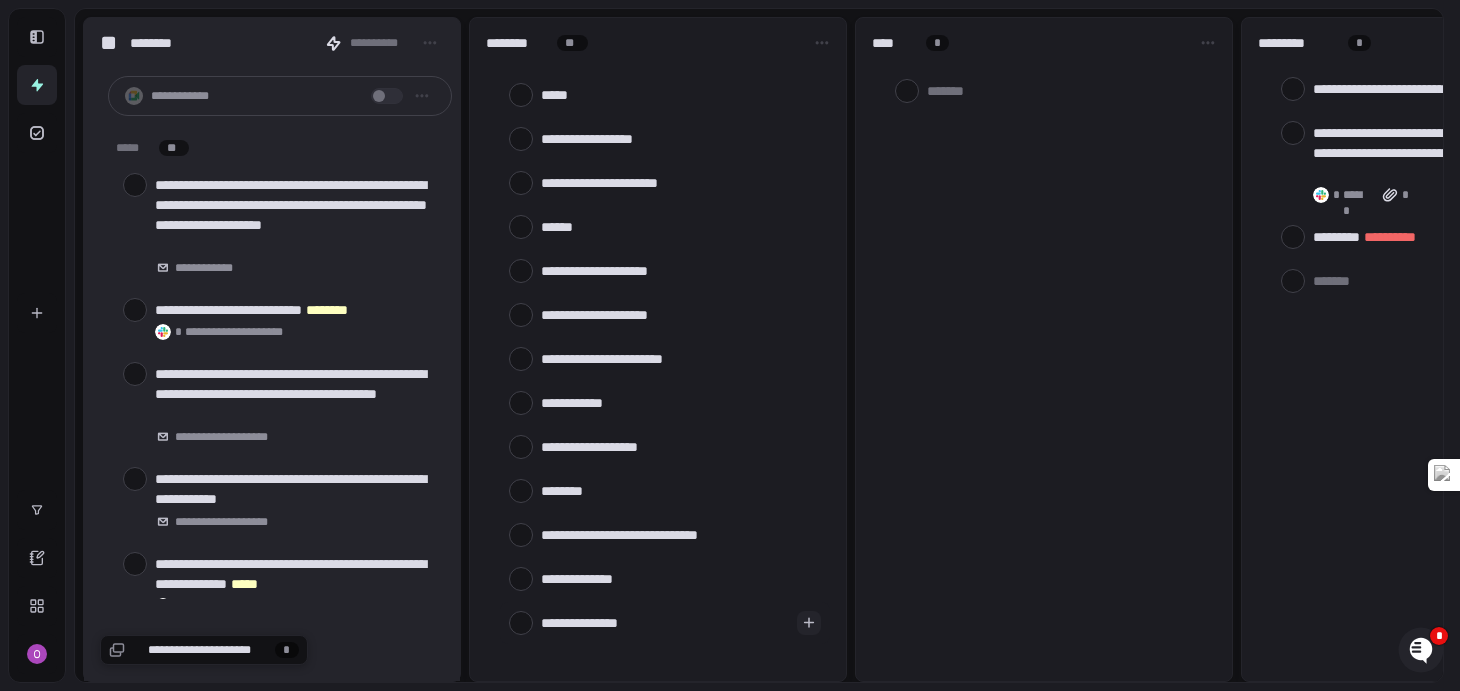 type on "**********" 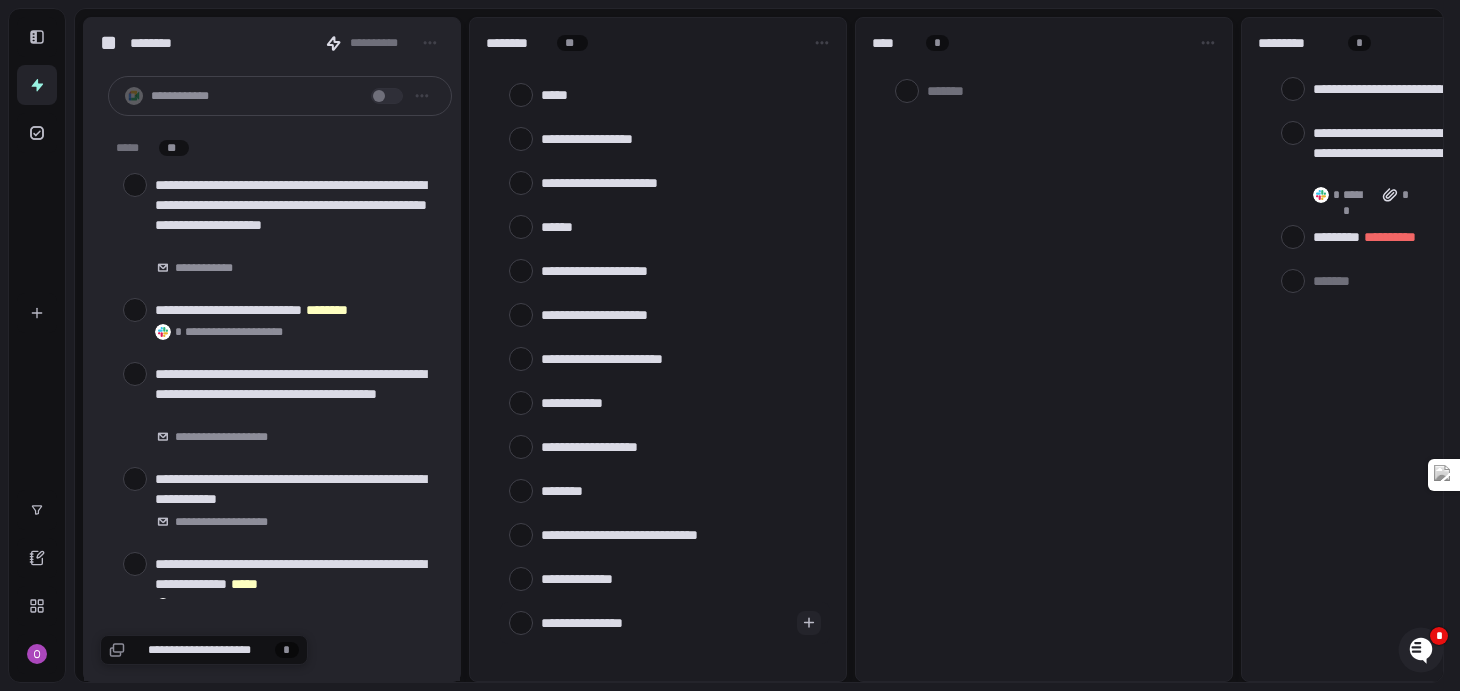 type on "**********" 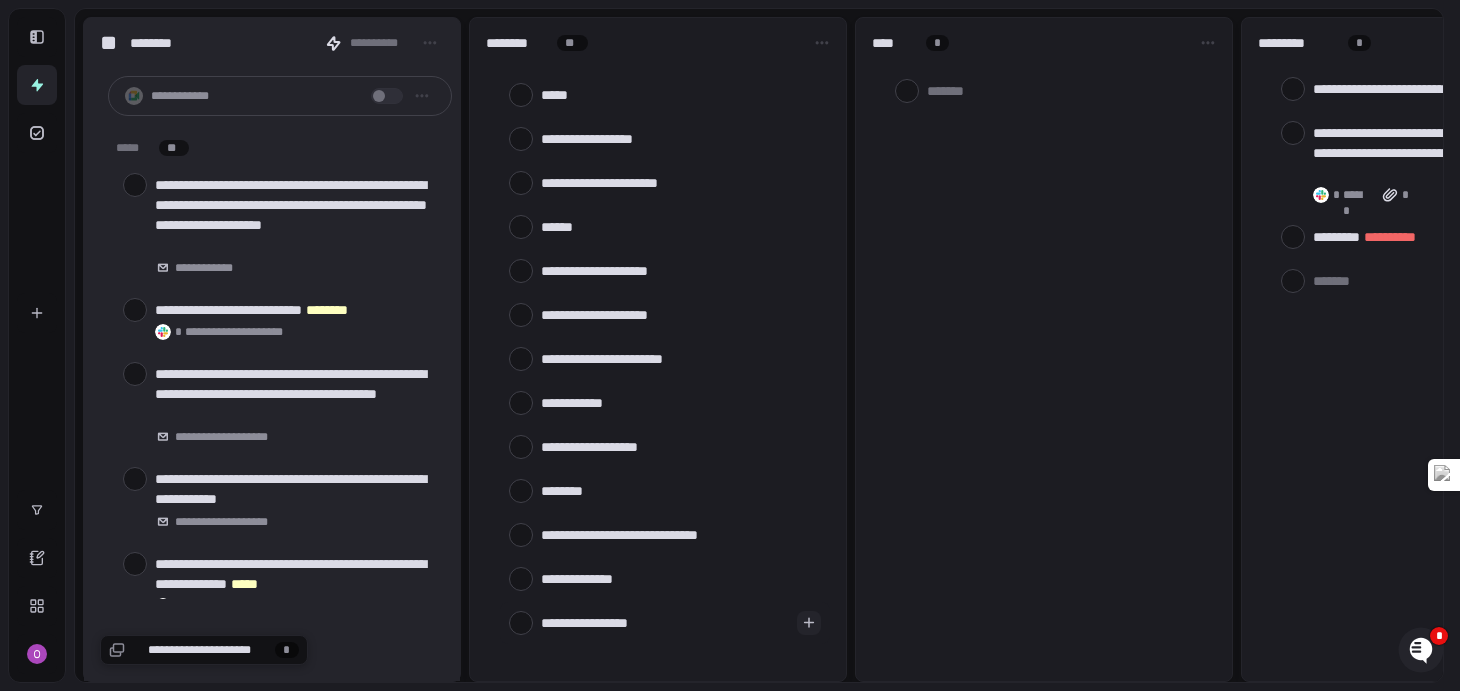 type on "**********" 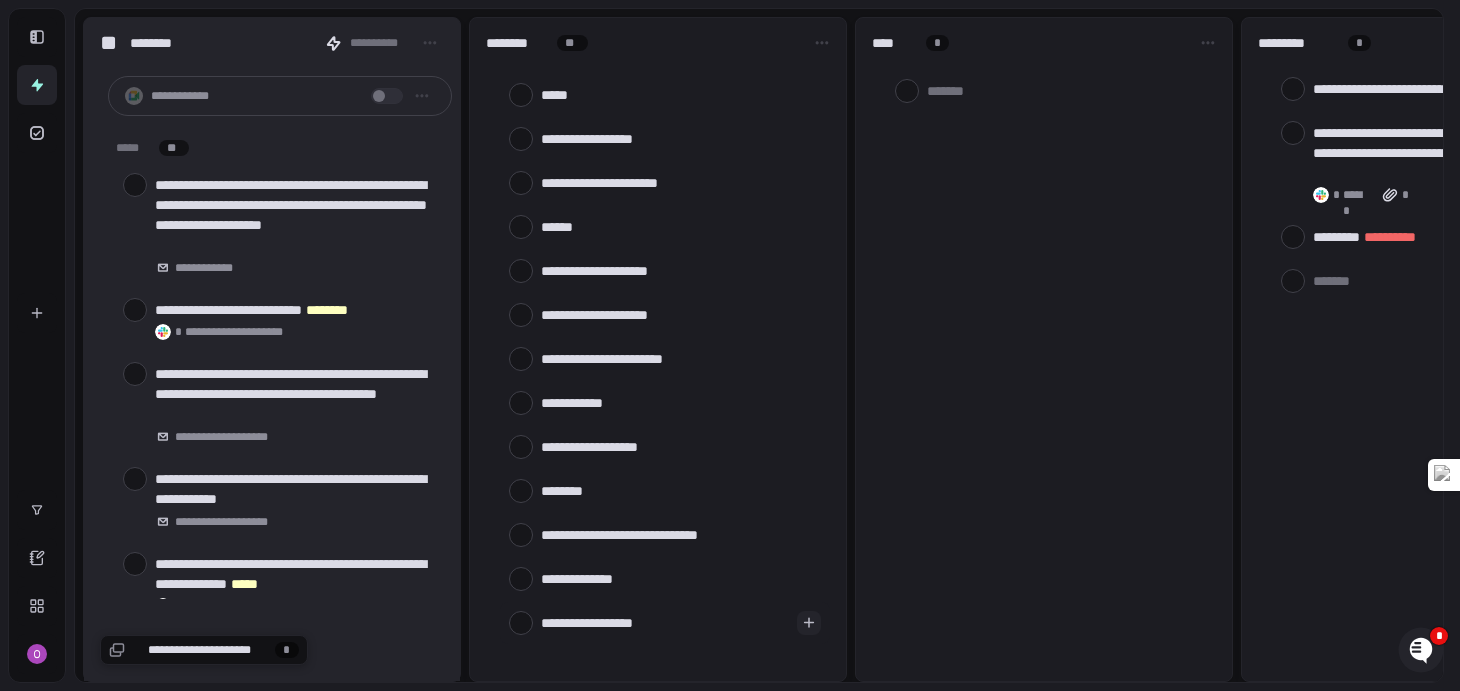 type 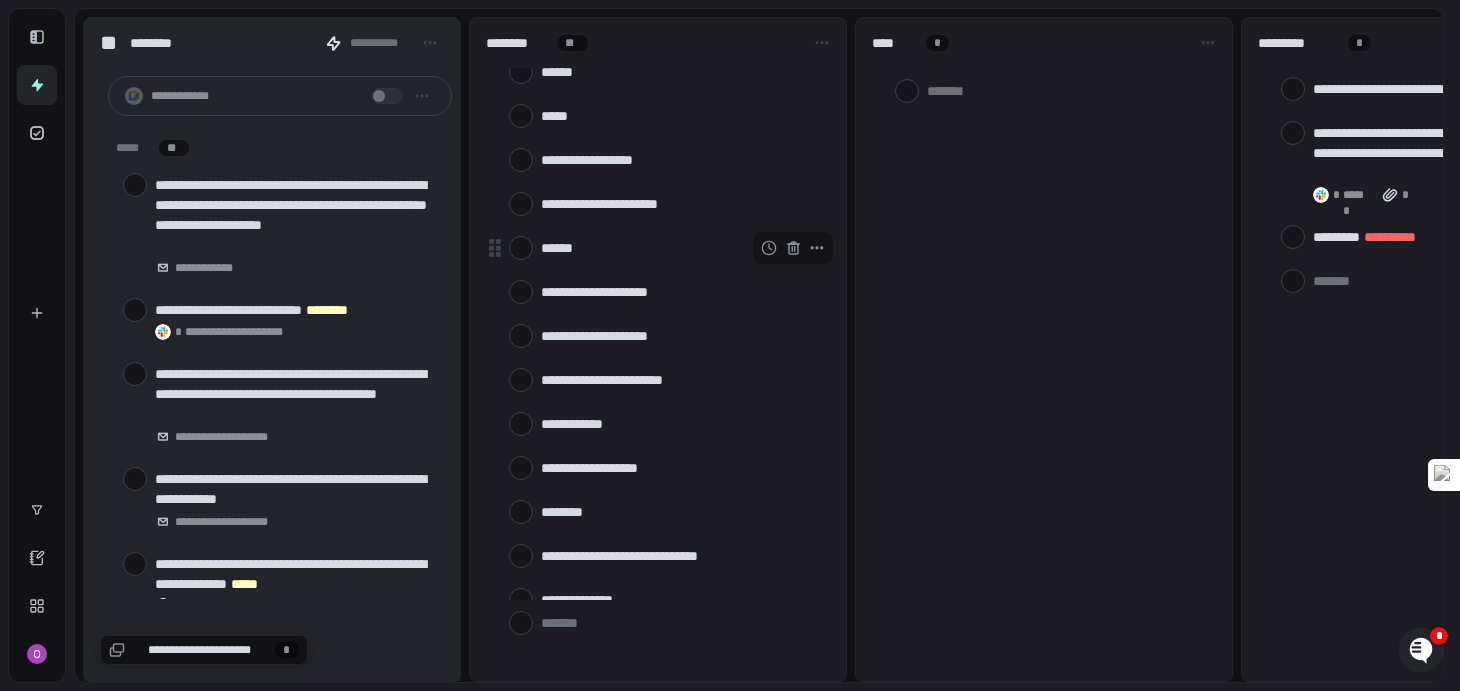 scroll, scrollTop: 1059, scrollLeft: 0, axis: vertical 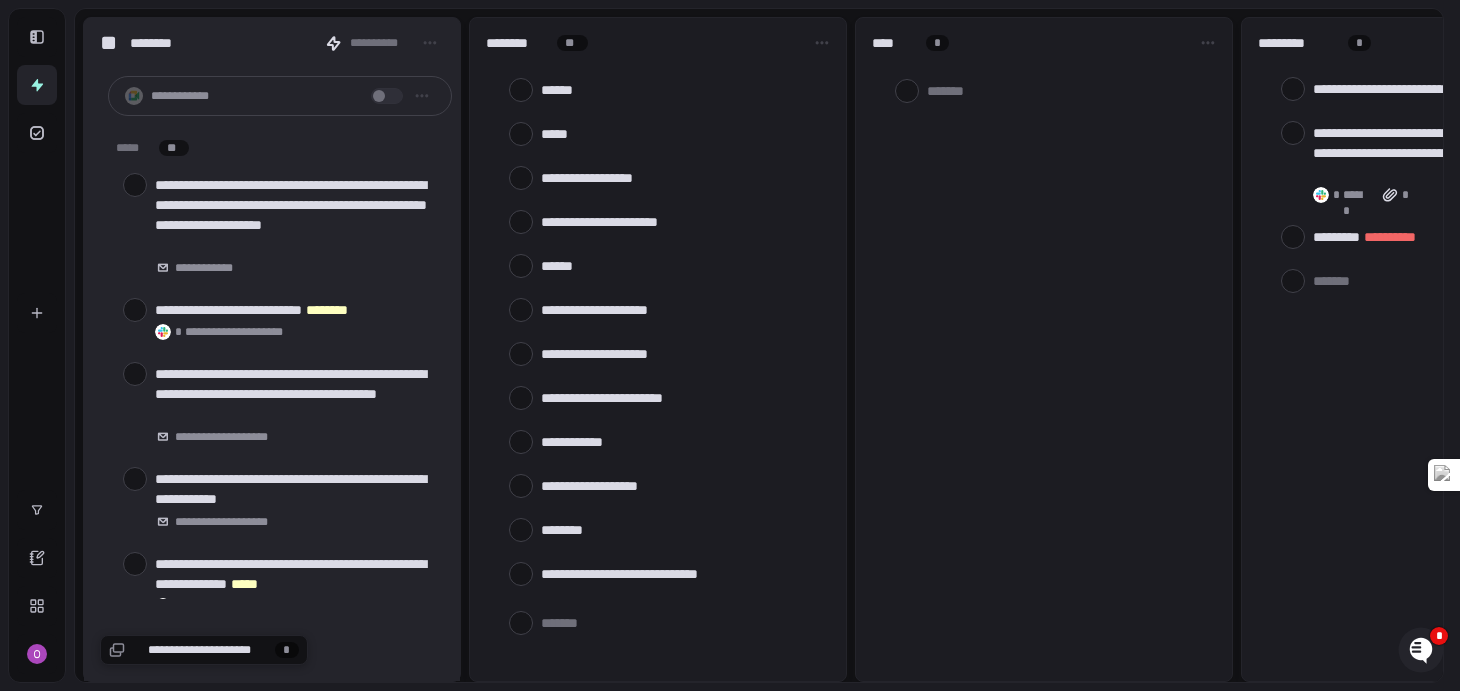 type on "*" 